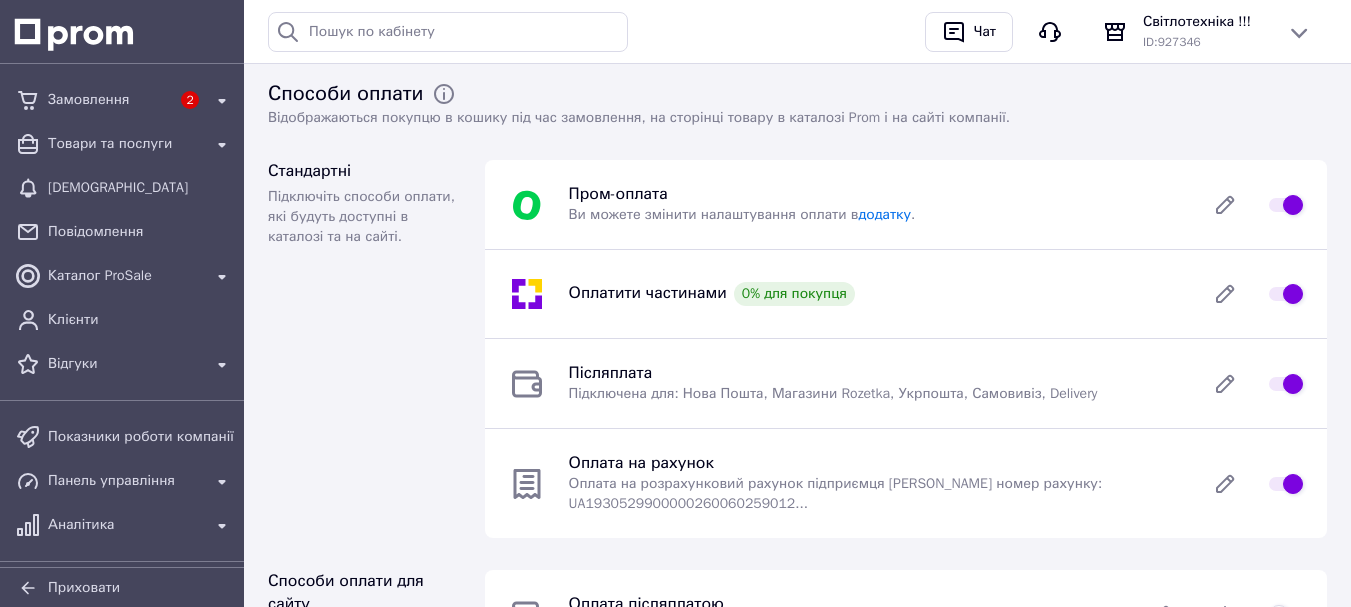 scroll, scrollTop: 0, scrollLeft: 0, axis: both 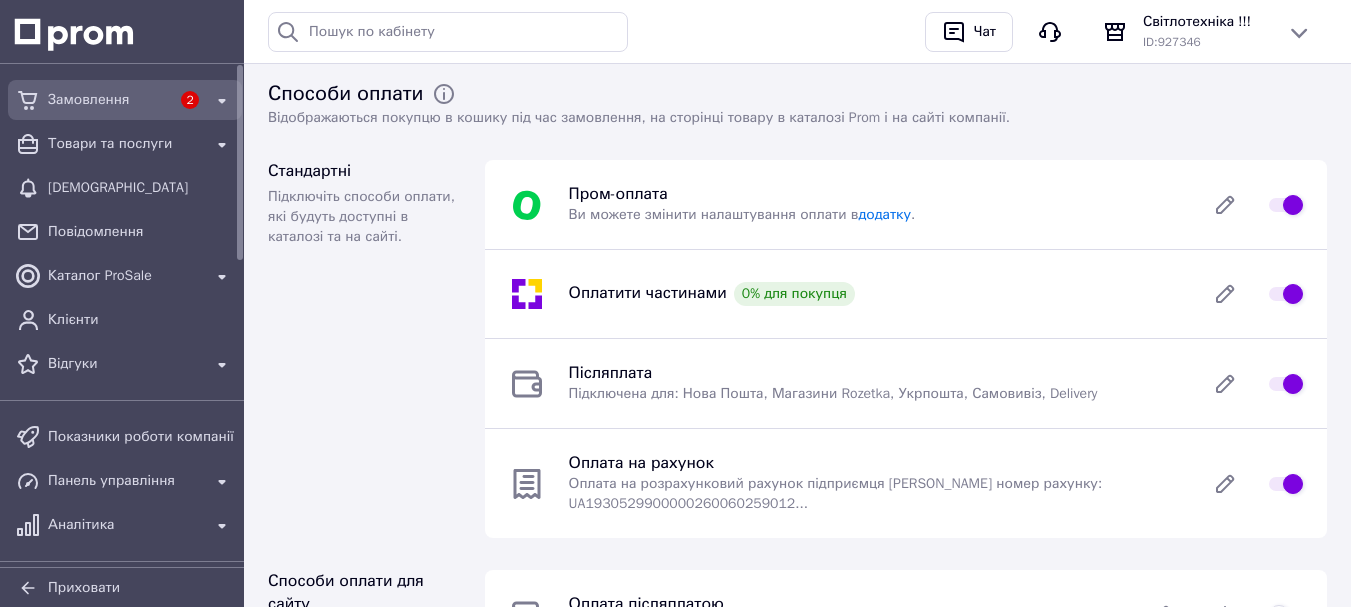 click on "Замовлення" at bounding box center [109, 100] 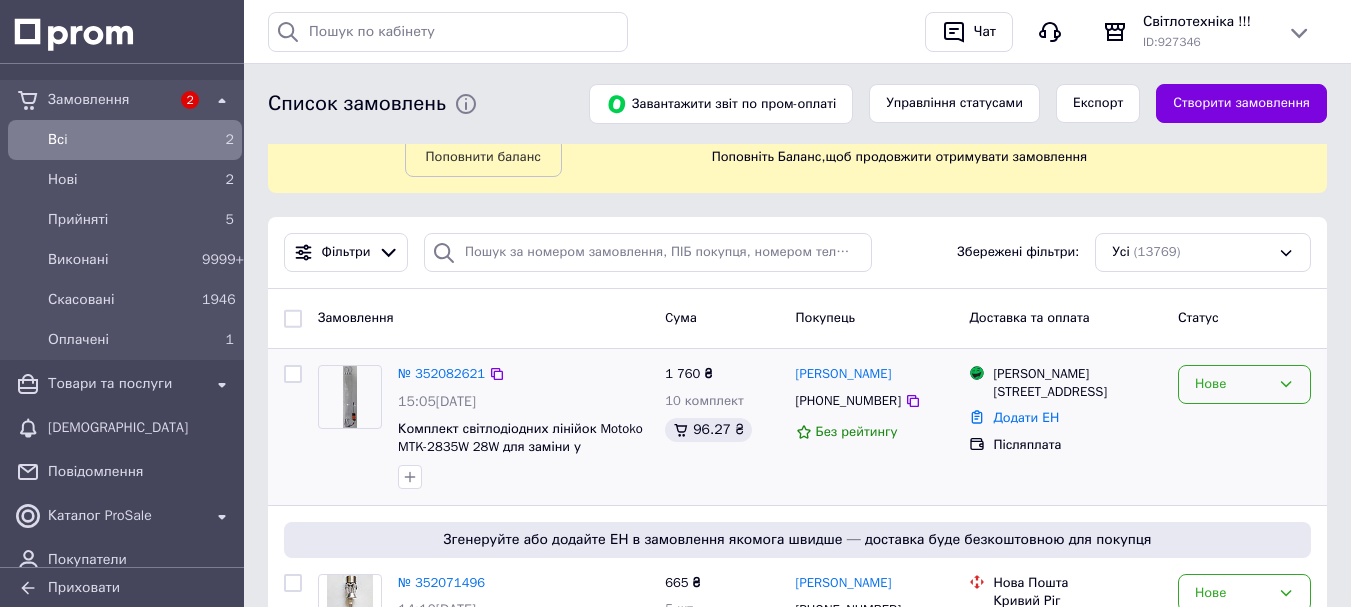 scroll, scrollTop: 100, scrollLeft: 0, axis: vertical 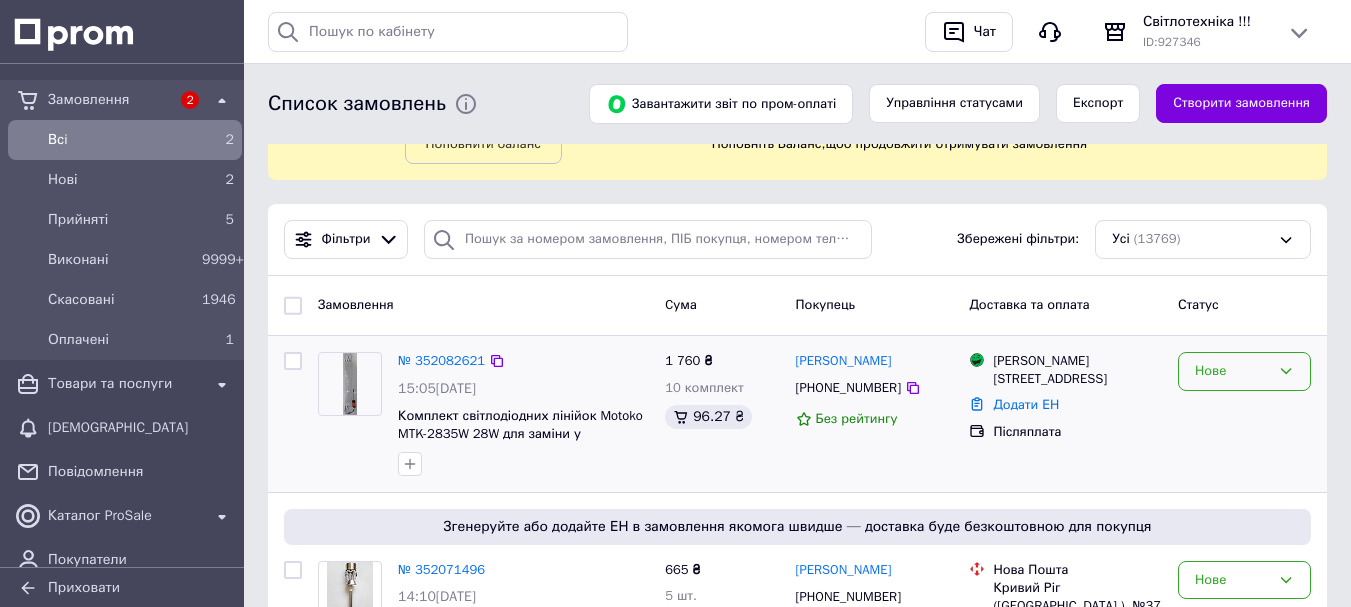 click 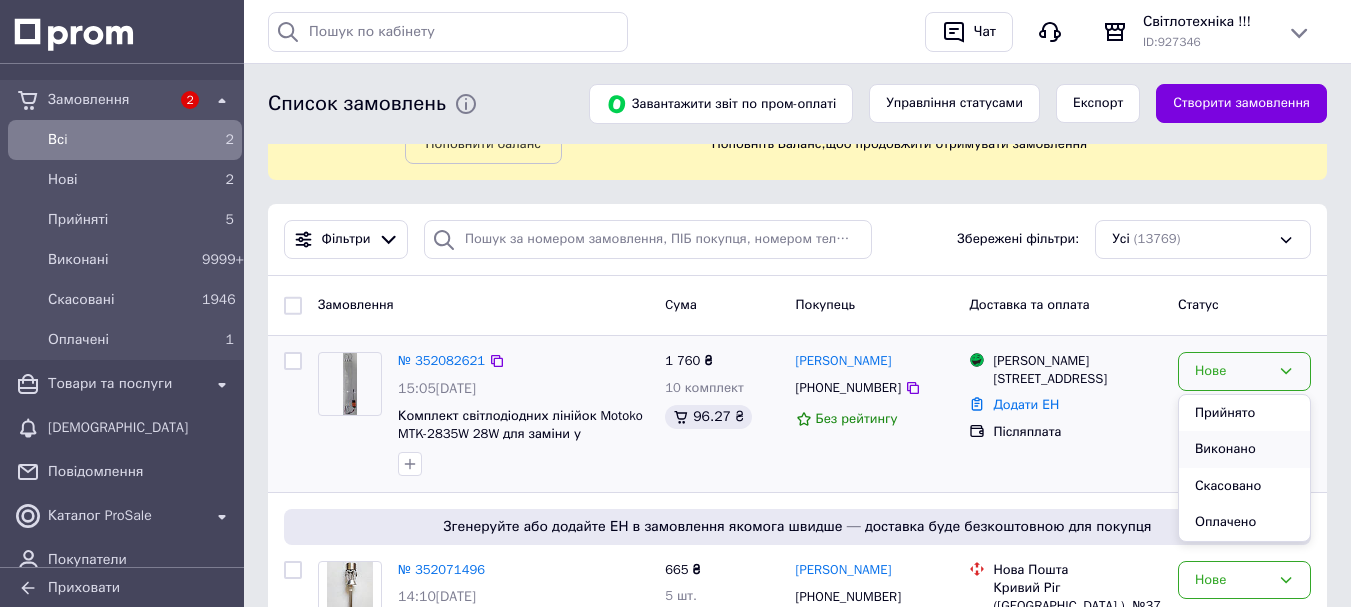 click on "Виконано" at bounding box center (1244, 449) 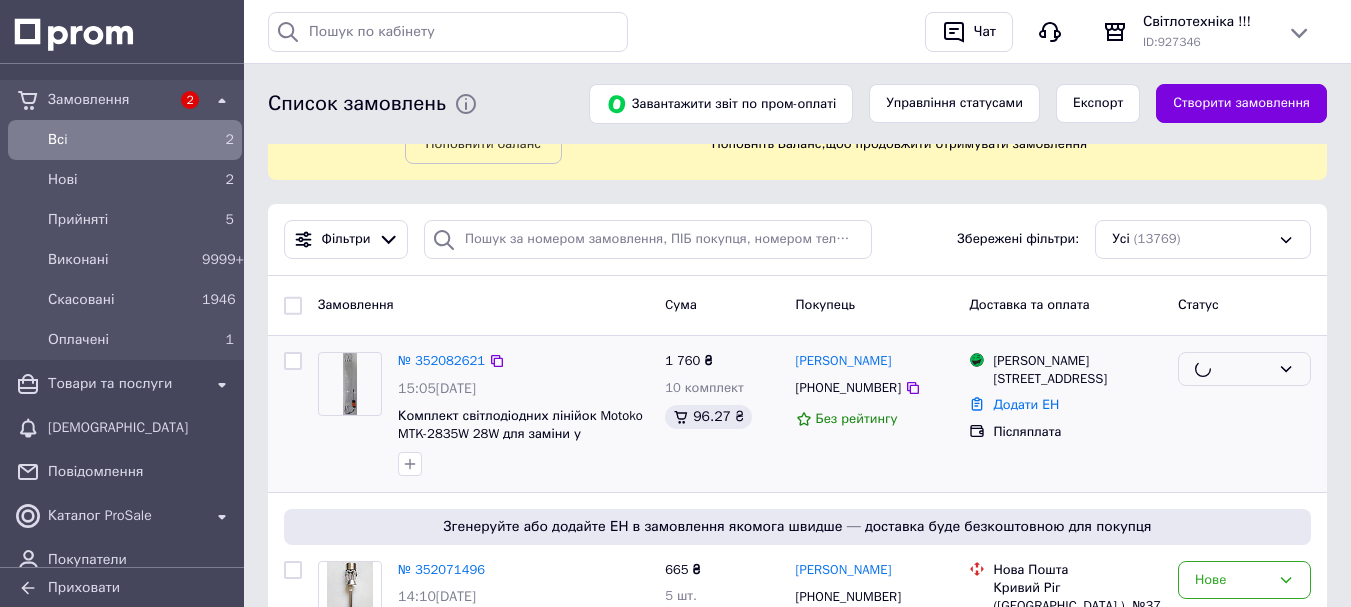click at bounding box center [1236, 369] 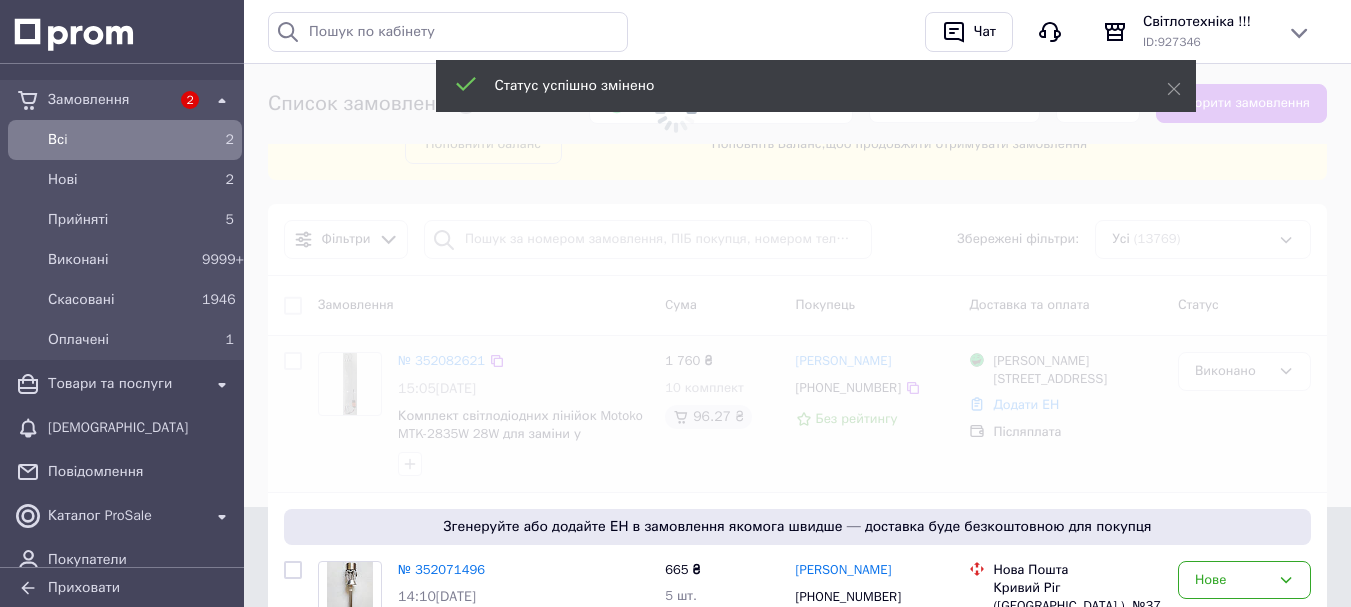 click at bounding box center (675, 203) 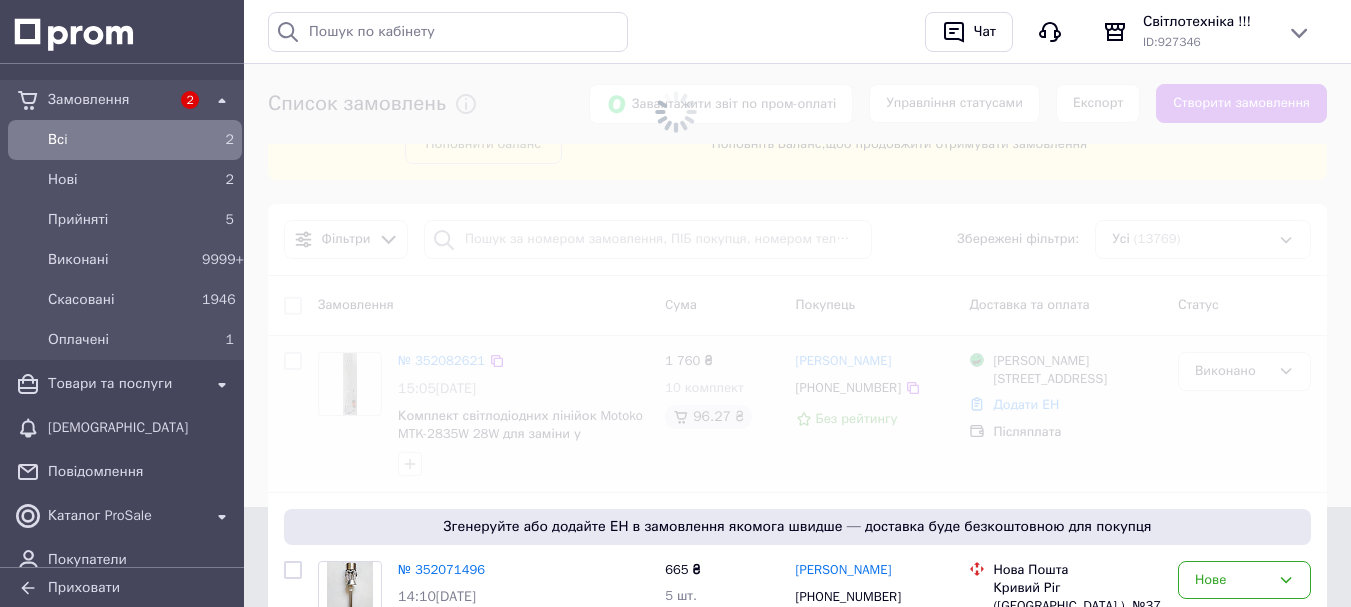 click at bounding box center (675, 203) 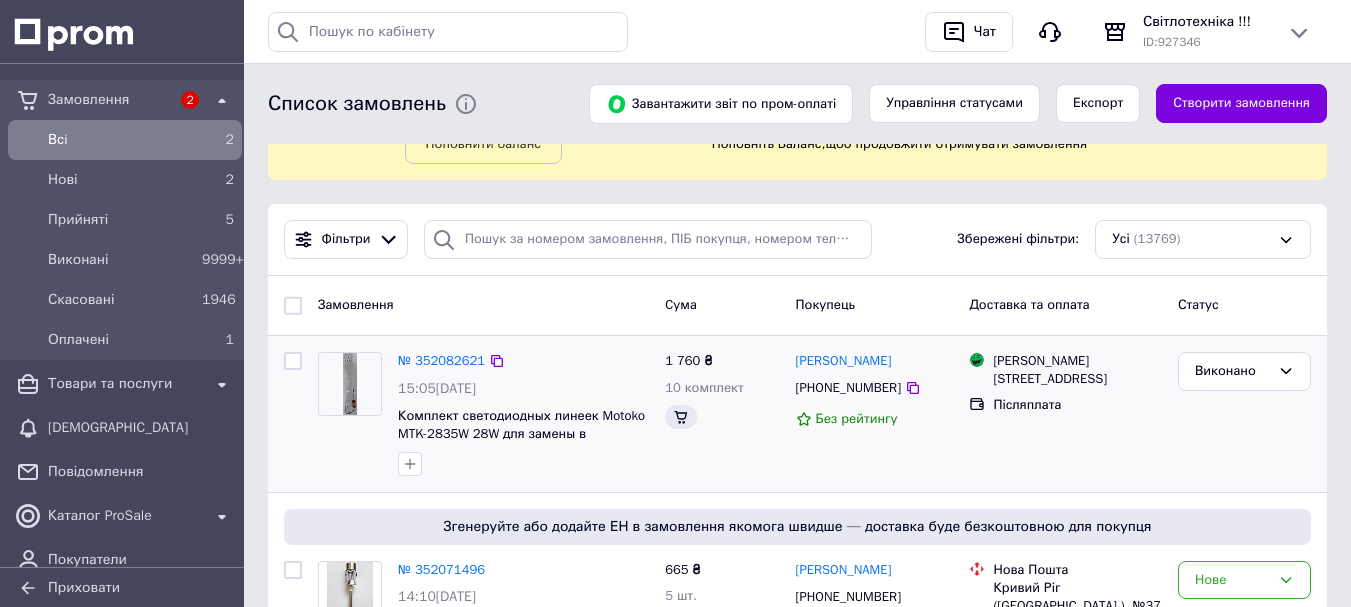 drag, startPoint x: 1282, startPoint y: 374, endPoint x: 1274, endPoint y: 392, distance: 19.697716 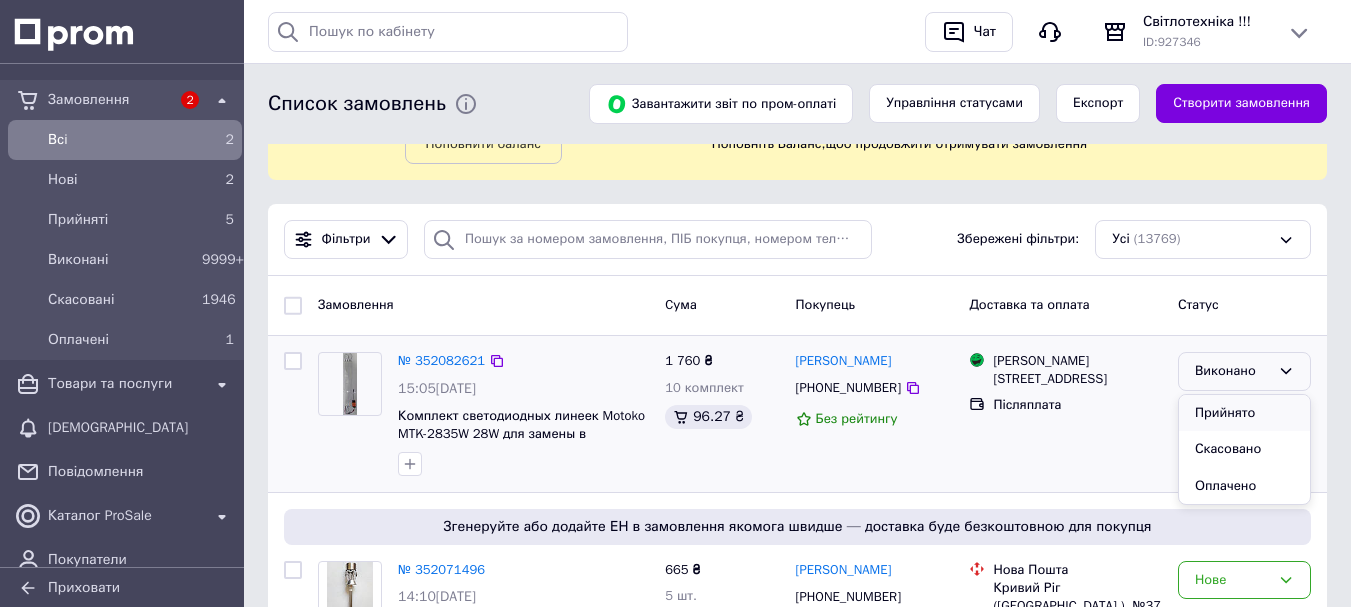 click on "Прийнято" at bounding box center (1244, 413) 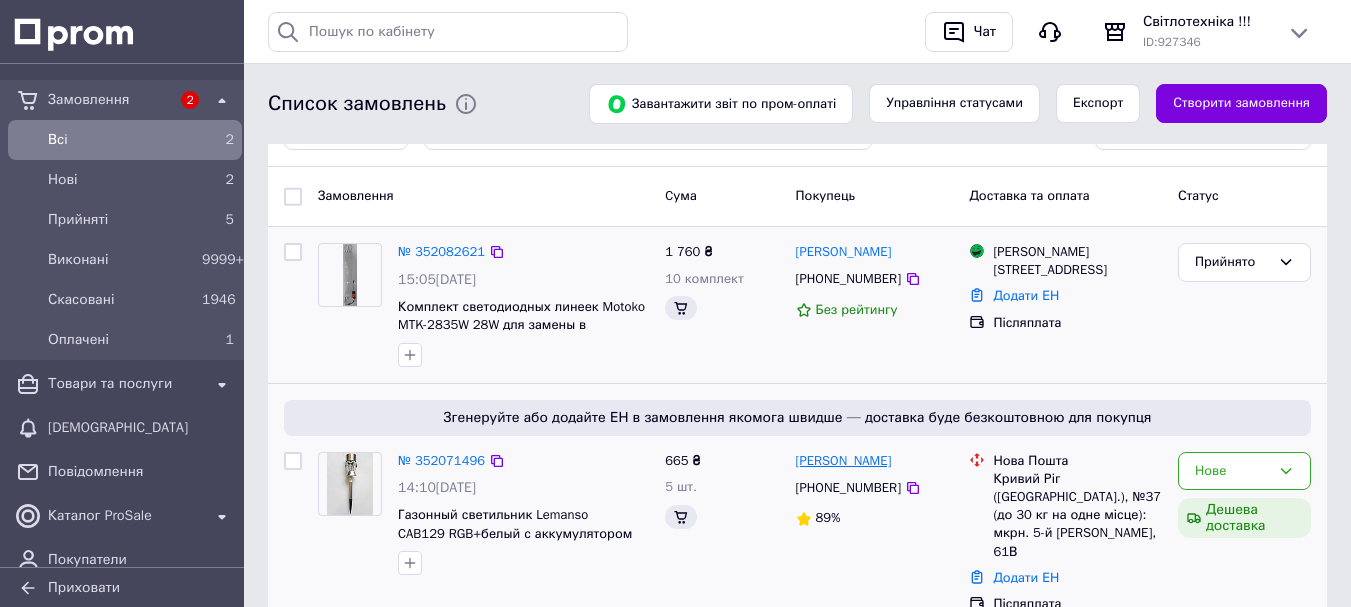 scroll, scrollTop: 400, scrollLeft: 0, axis: vertical 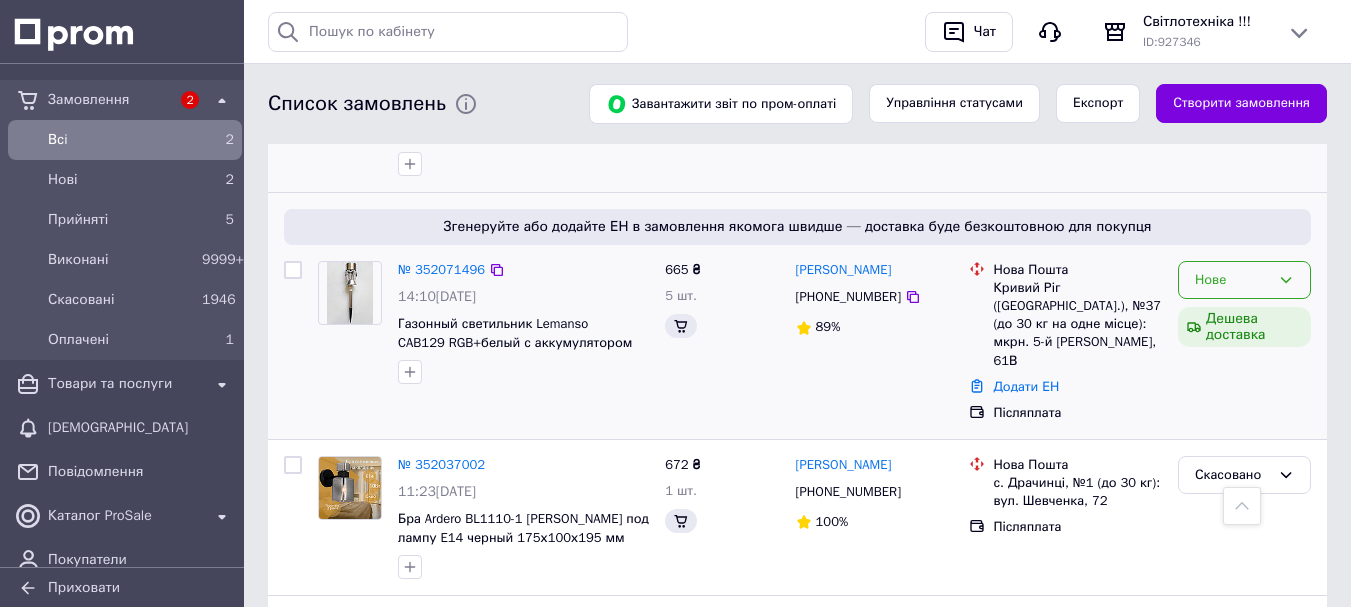 click on "Нове" at bounding box center [1244, 280] 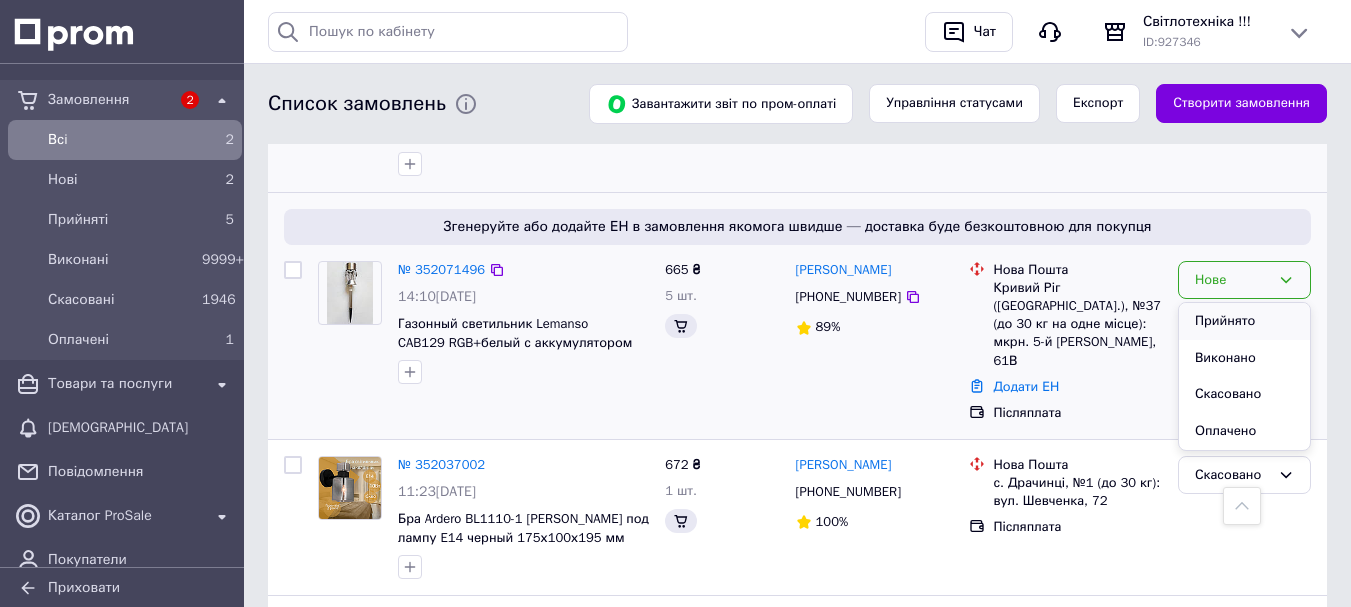 click on "Прийнято" at bounding box center (1244, 321) 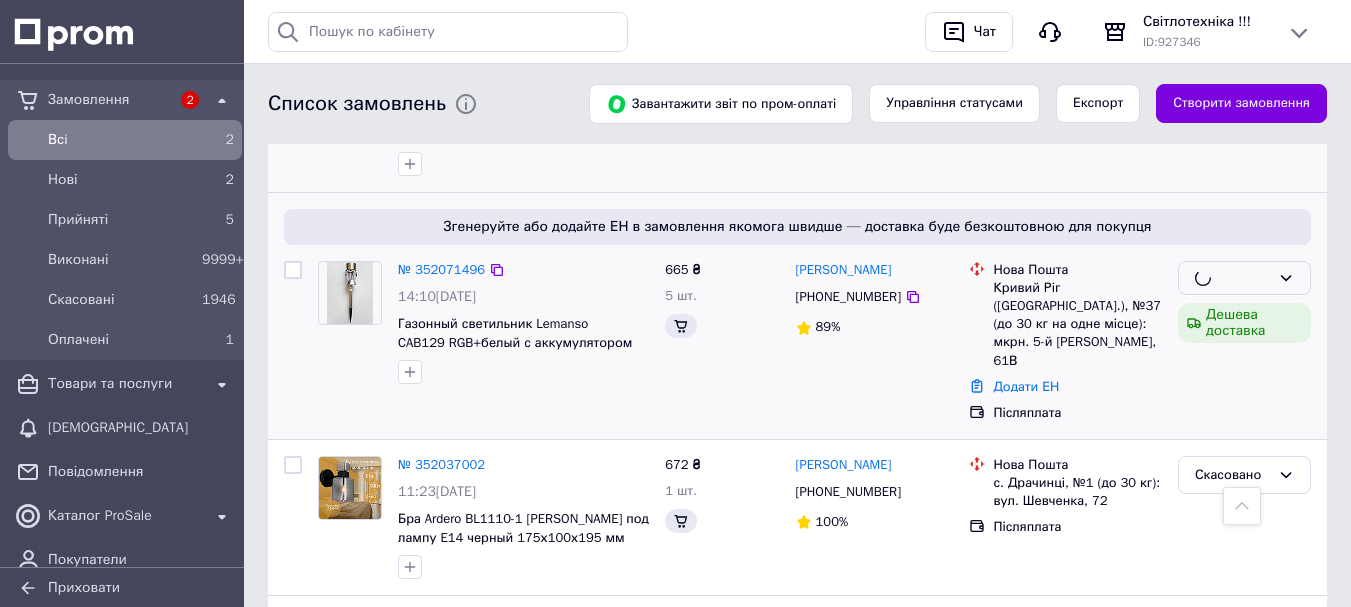 click on "[PERSON_NAME] [PHONE_NUMBER] 89%" at bounding box center [875, 342] 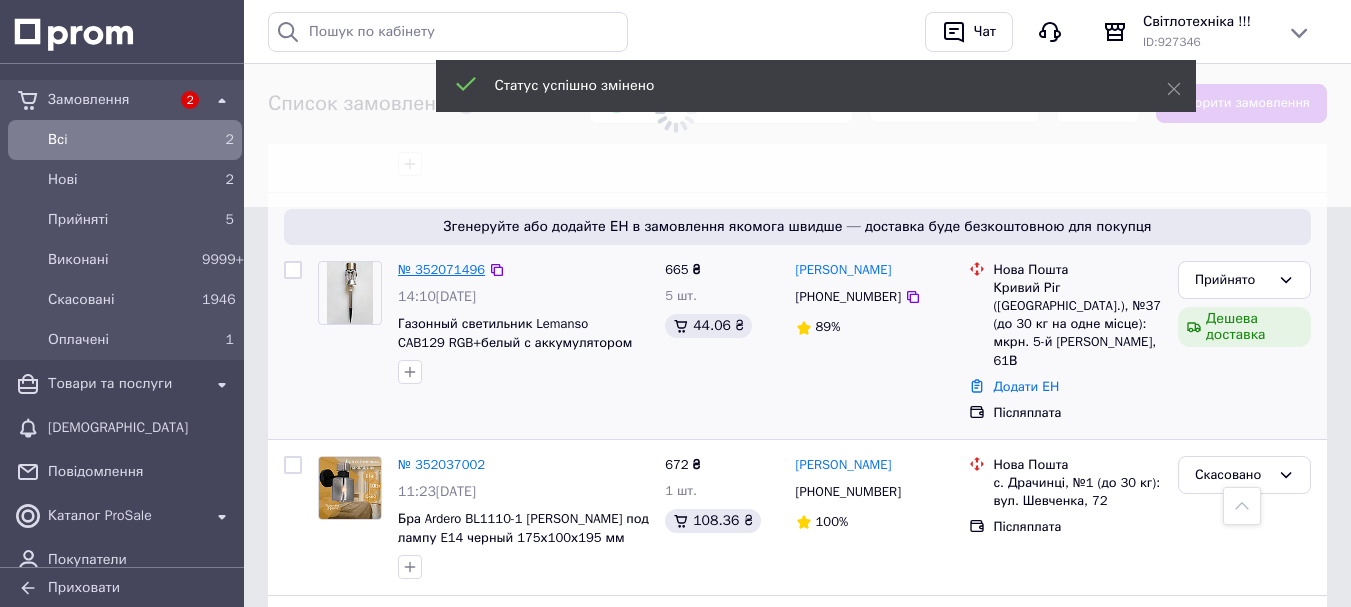 click on "№ 352071496" at bounding box center [441, 269] 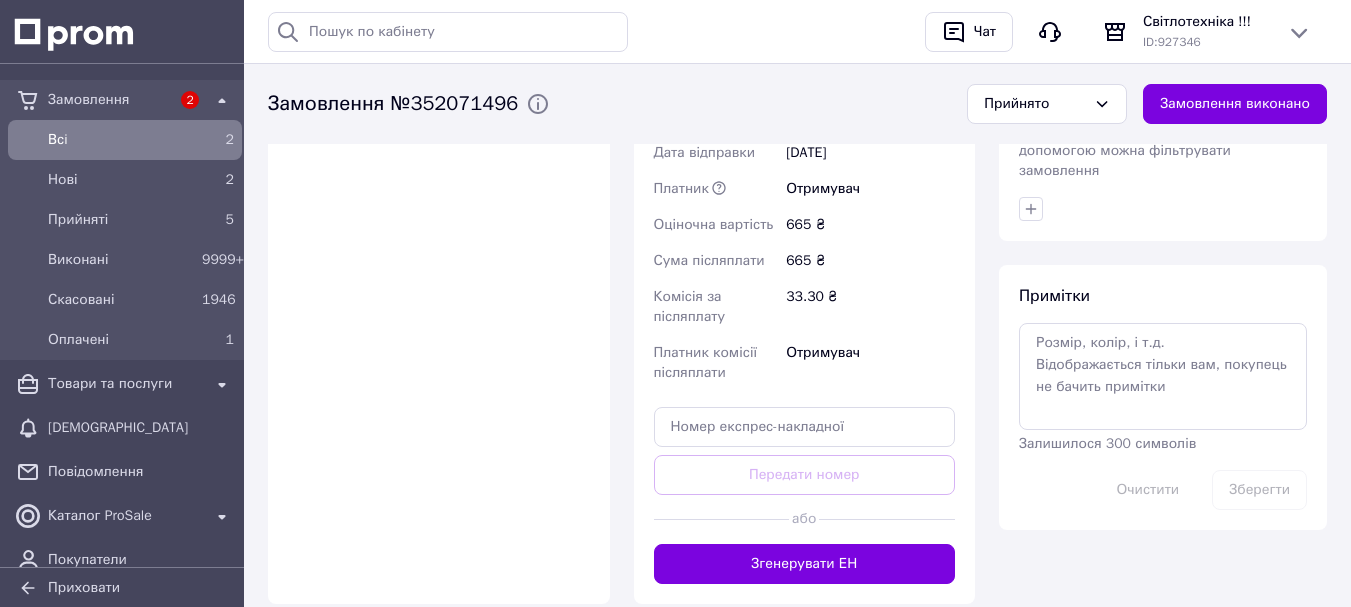 scroll, scrollTop: 1000, scrollLeft: 0, axis: vertical 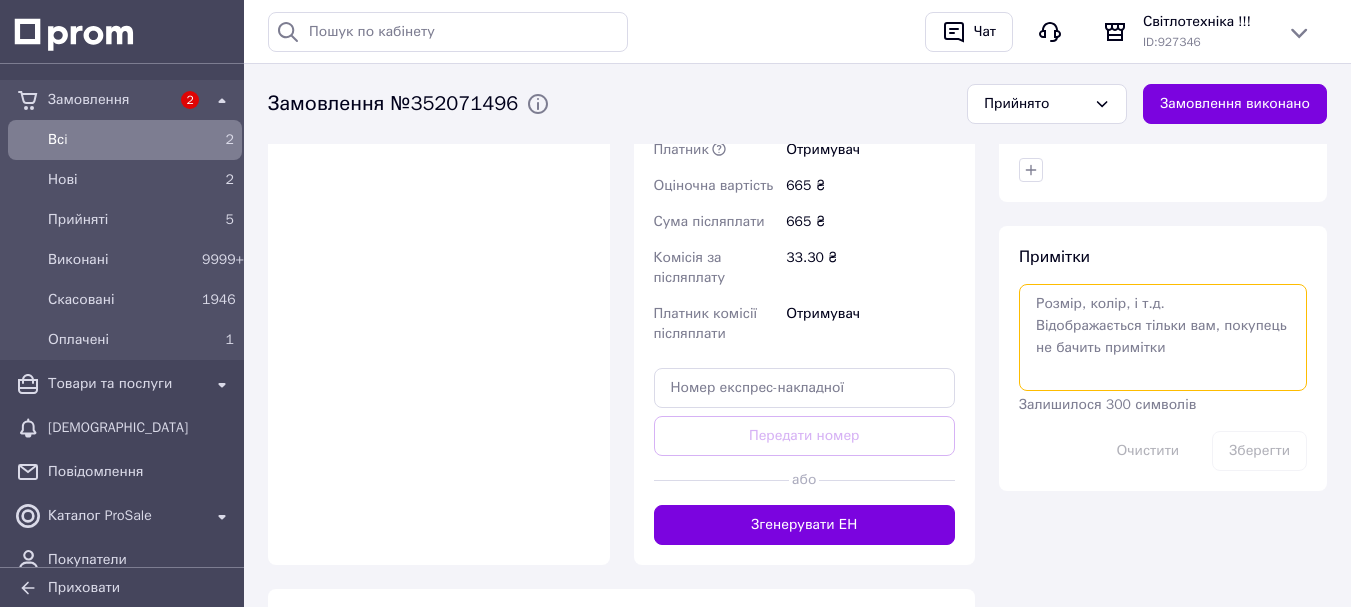 click at bounding box center [1163, 337] 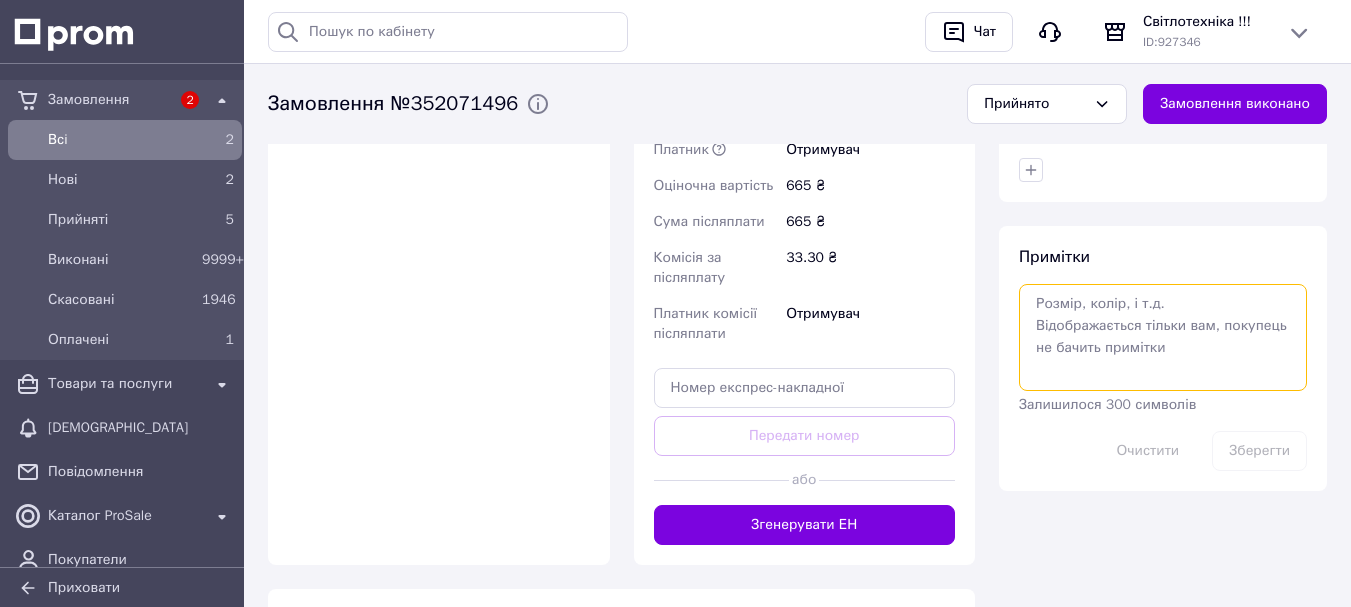 type on "_" 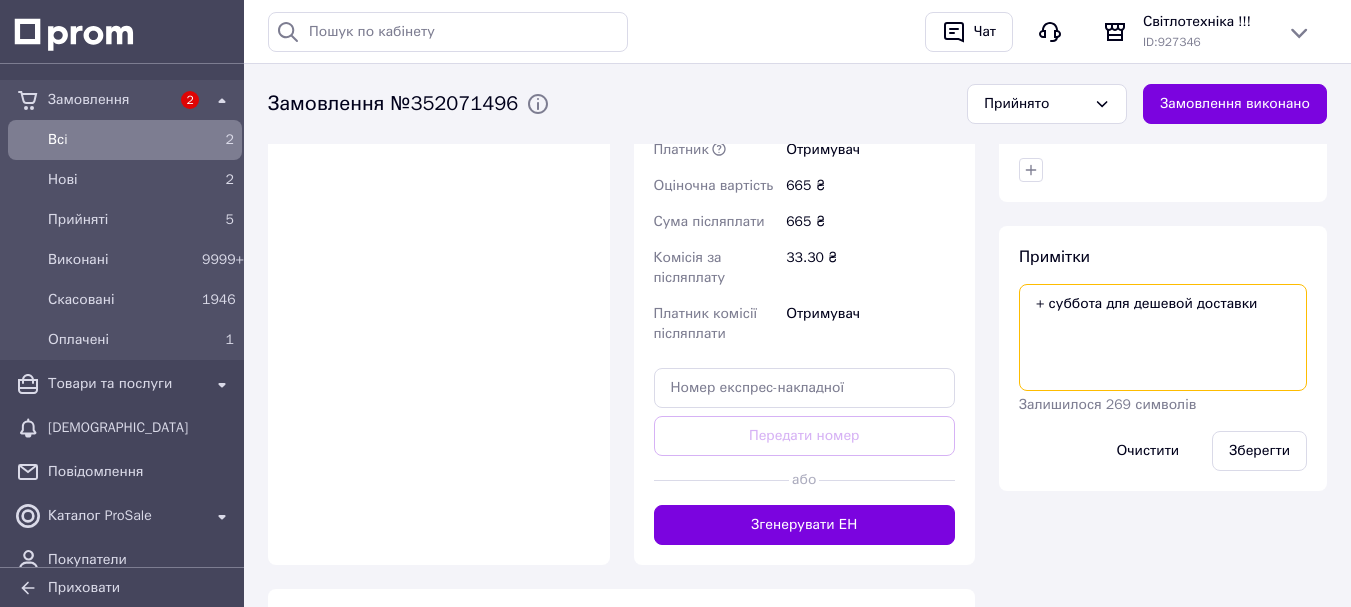 click on "+ суббота для дешевой доставки" at bounding box center (1163, 337) 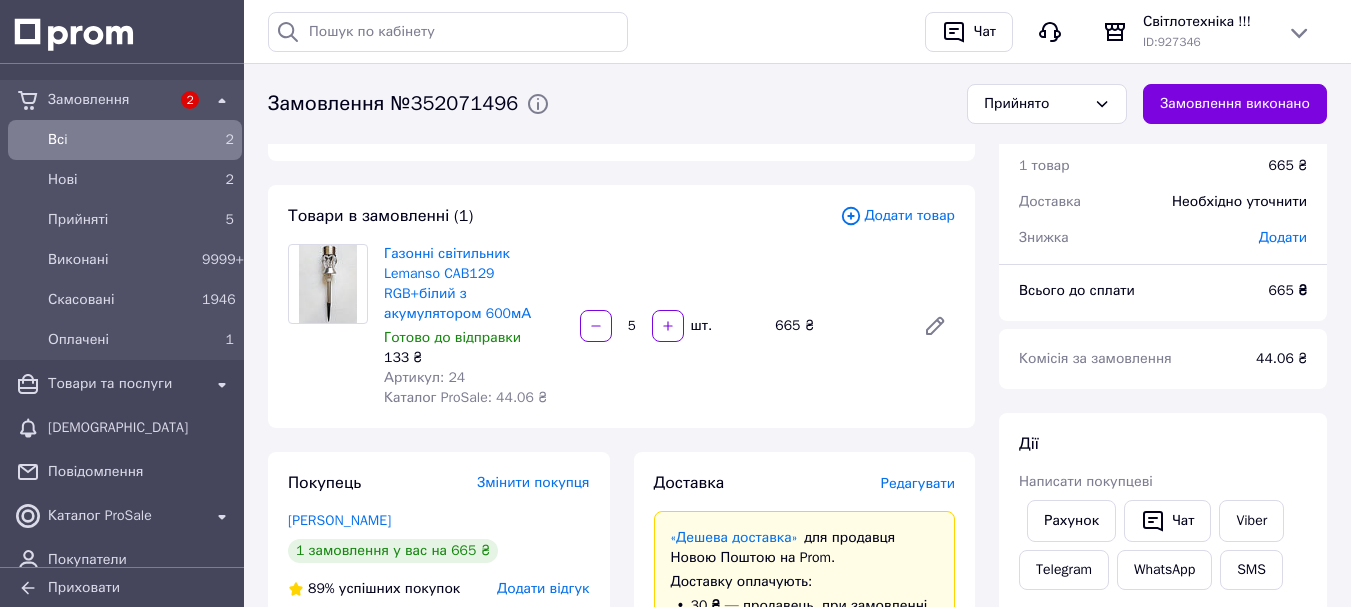 scroll, scrollTop: 0, scrollLeft: 0, axis: both 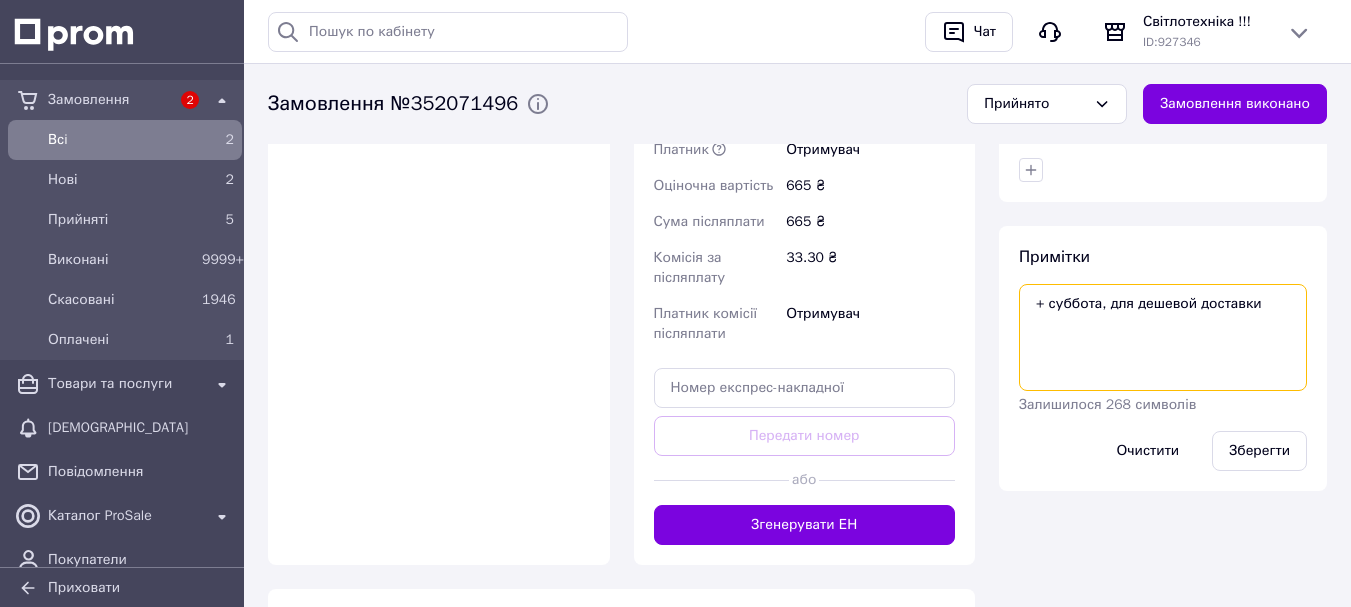 click on "+ суббота, для дешевой доставки" at bounding box center (1163, 337) 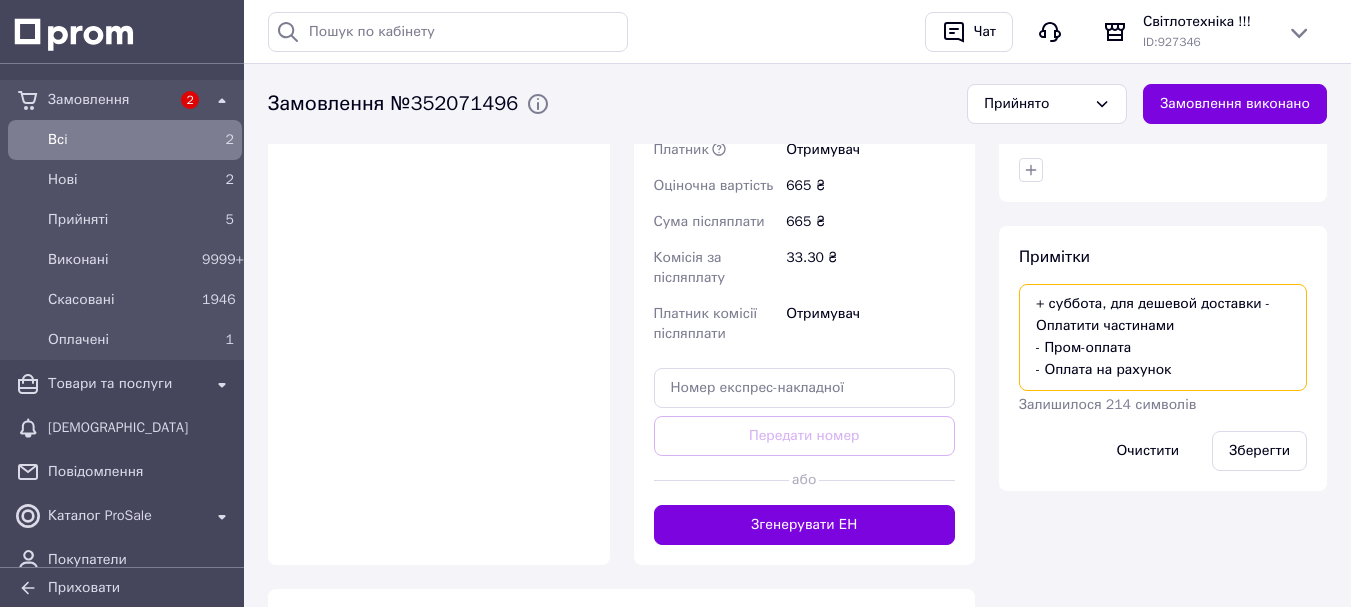 scroll, scrollTop: 12, scrollLeft: 0, axis: vertical 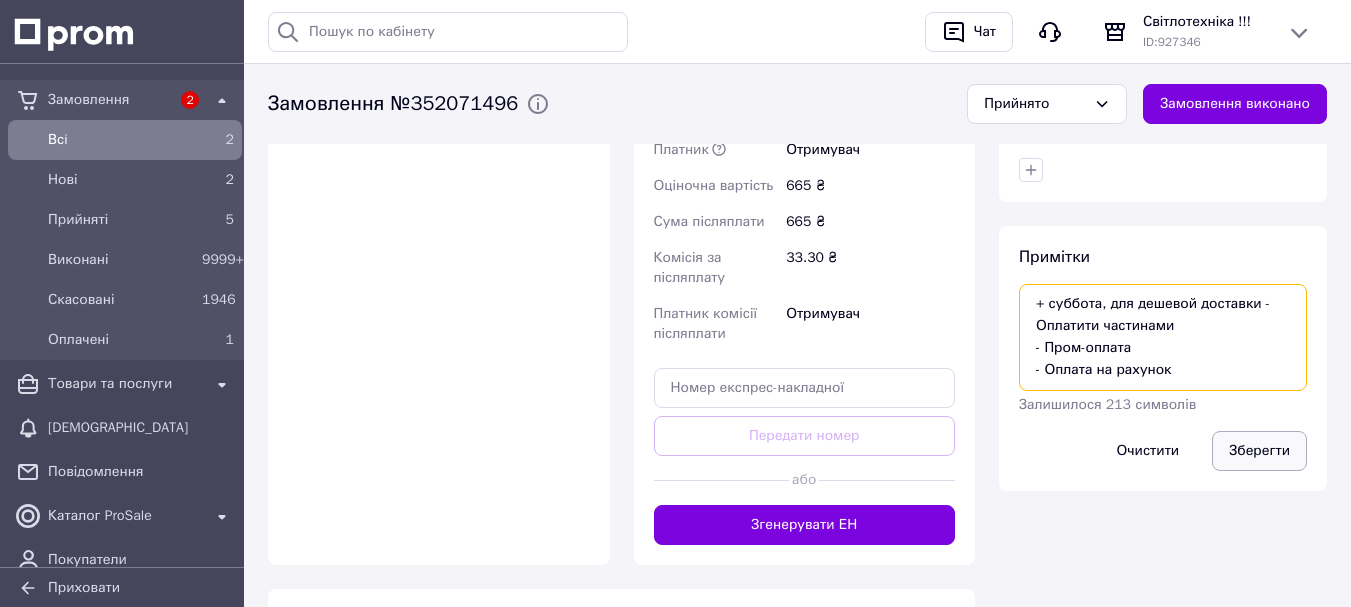 type on "+ суббота, для дешевой доставки - Оплатити частинами
- Пром-оплата
- Оплата на рахунок" 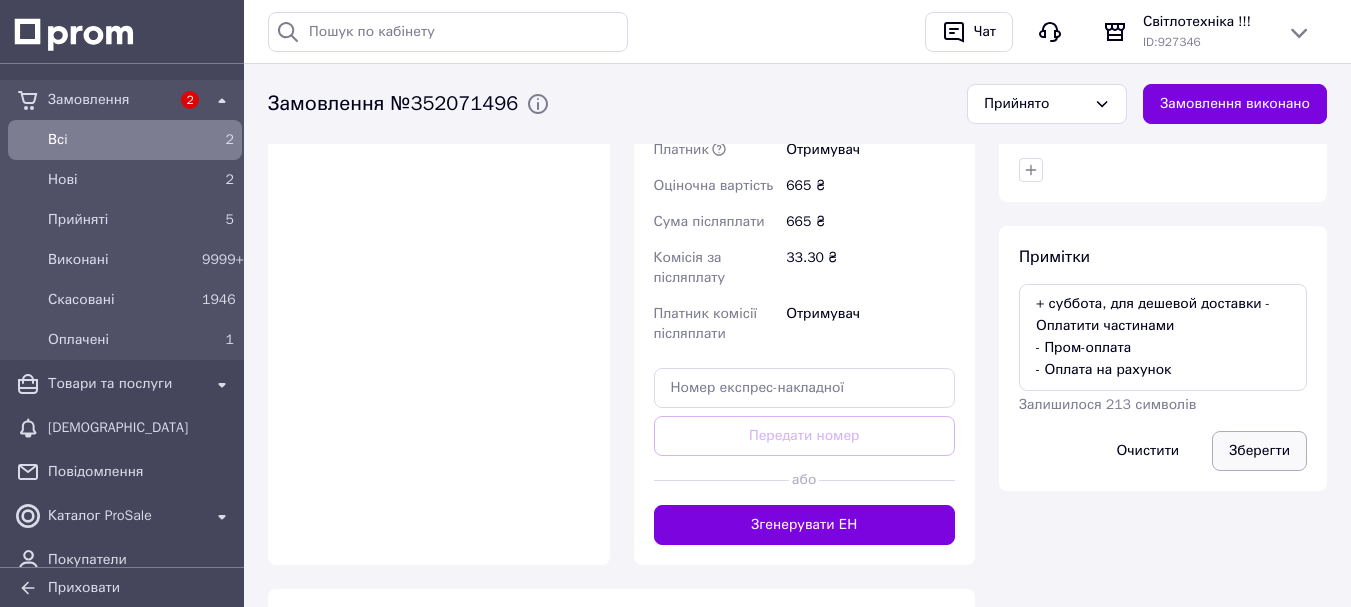 click on "Зберегти" at bounding box center (1259, 451) 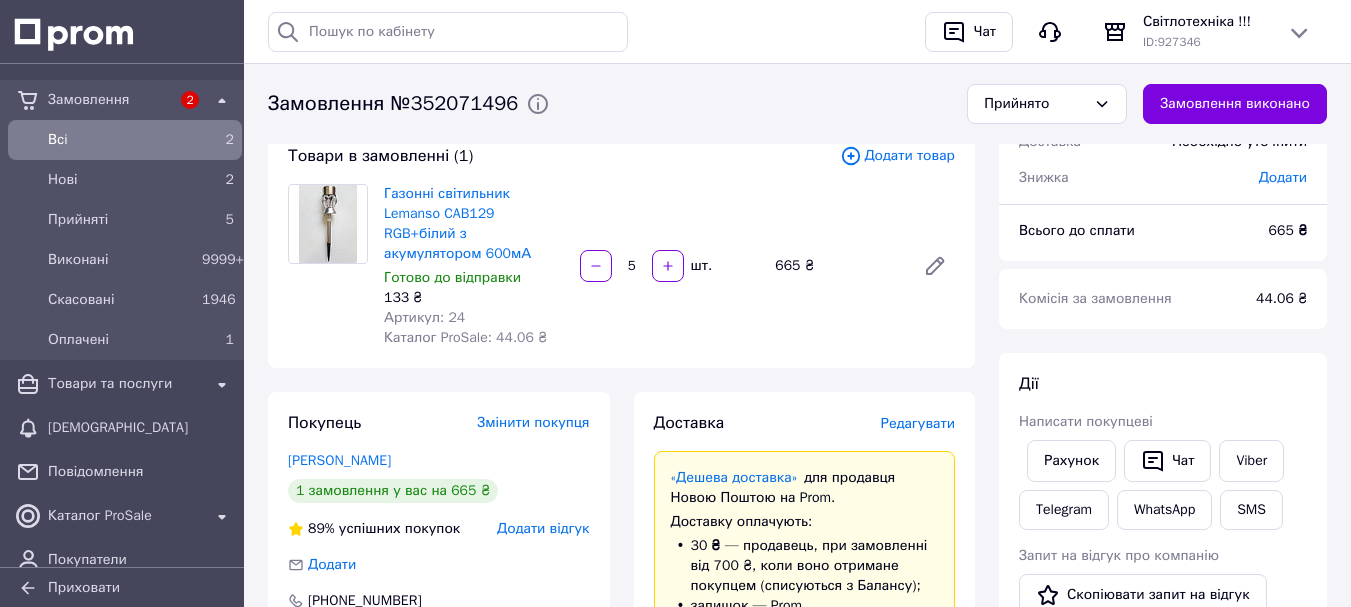 scroll, scrollTop: 0, scrollLeft: 0, axis: both 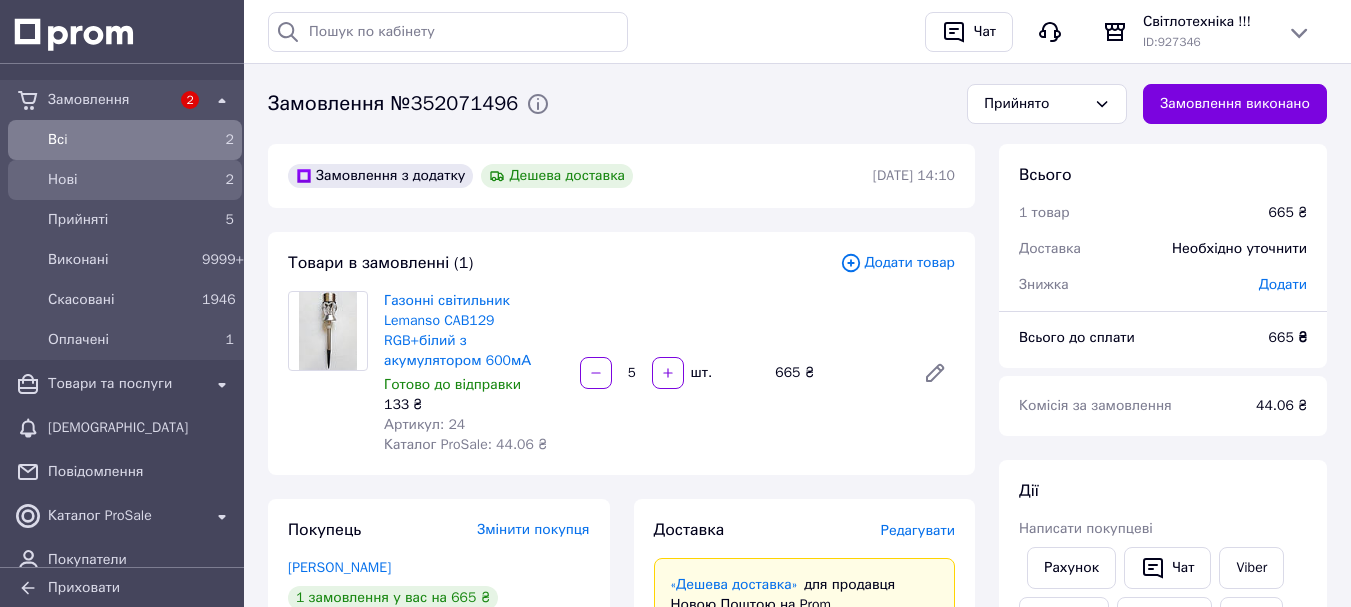click on "2" at bounding box center (218, 180) 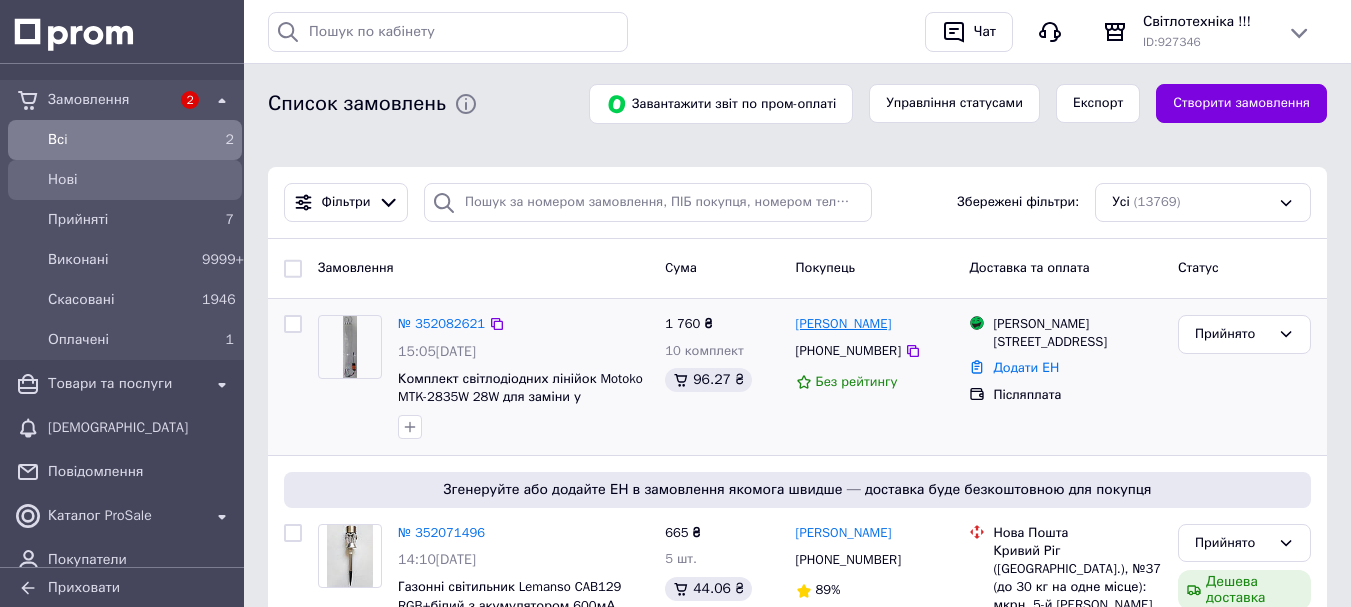 scroll, scrollTop: 100, scrollLeft: 0, axis: vertical 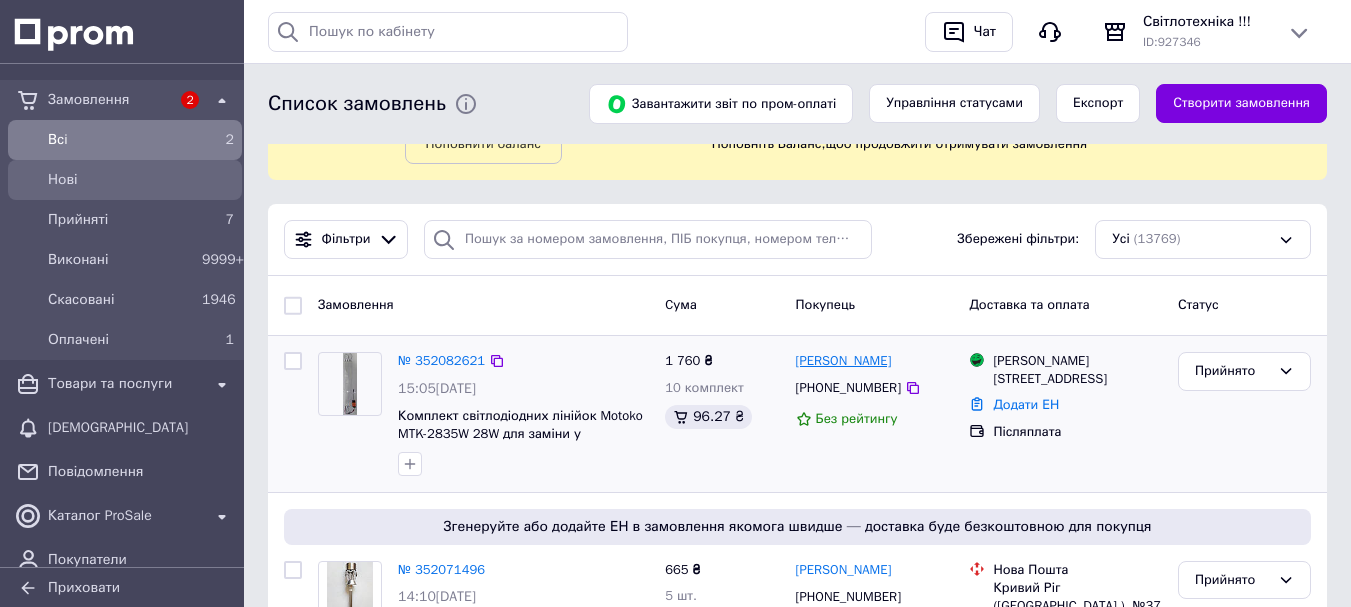 click on "[PERSON_NAME]" at bounding box center [844, 361] 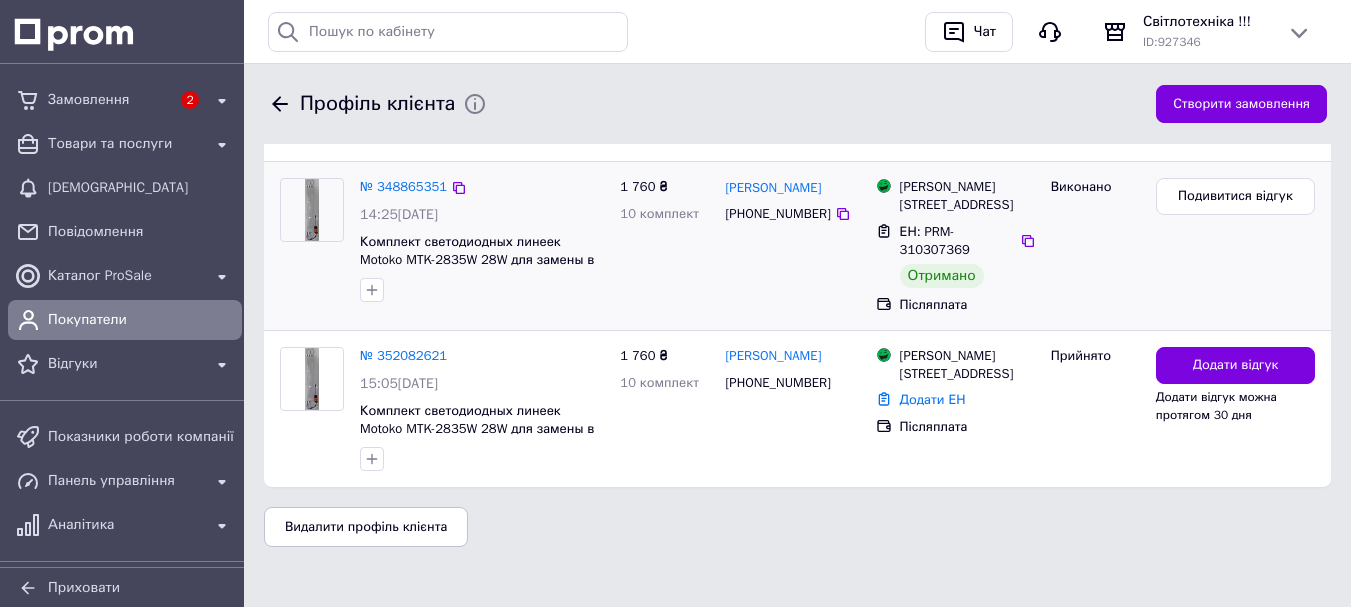 scroll, scrollTop: 797, scrollLeft: 0, axis: vertical 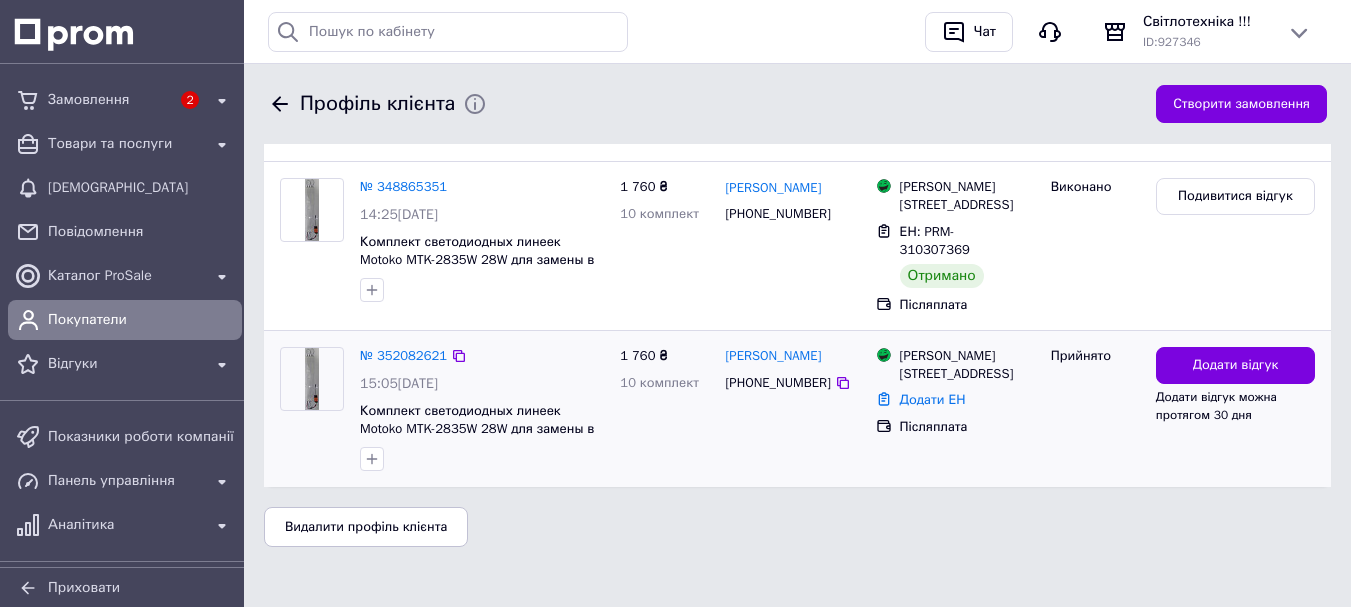 click on "№ 352082621" at bounding box center [403, 356] 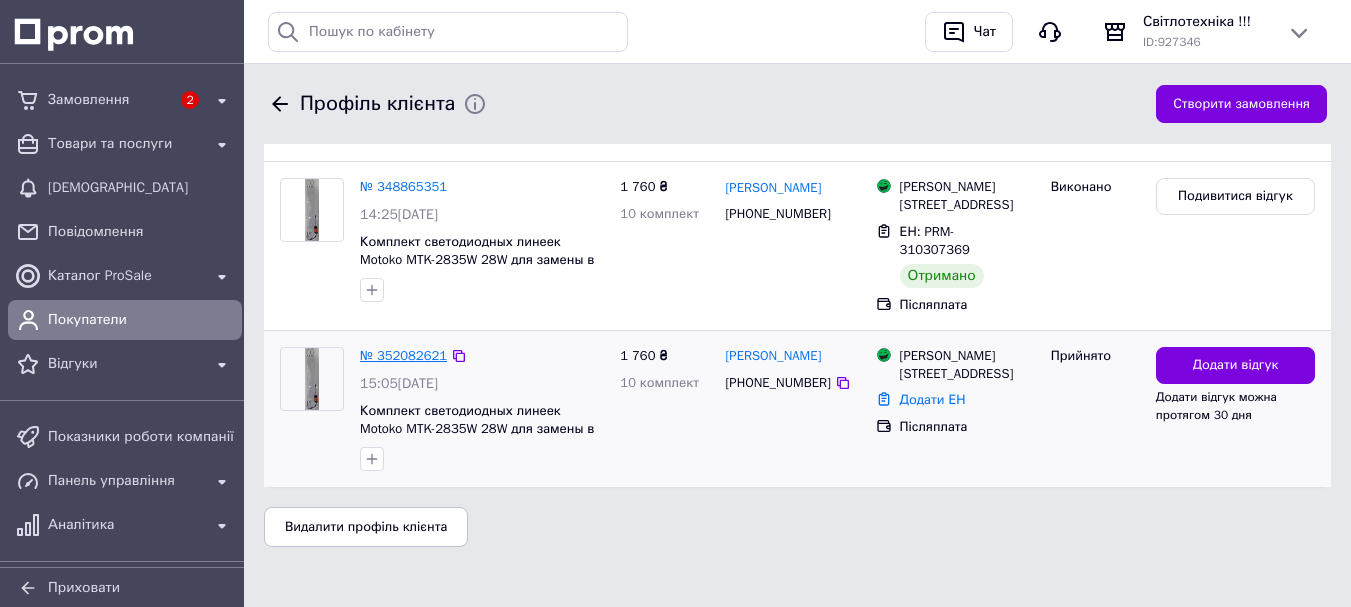 click on "№ 352082621" at bounding box center [403, 355] 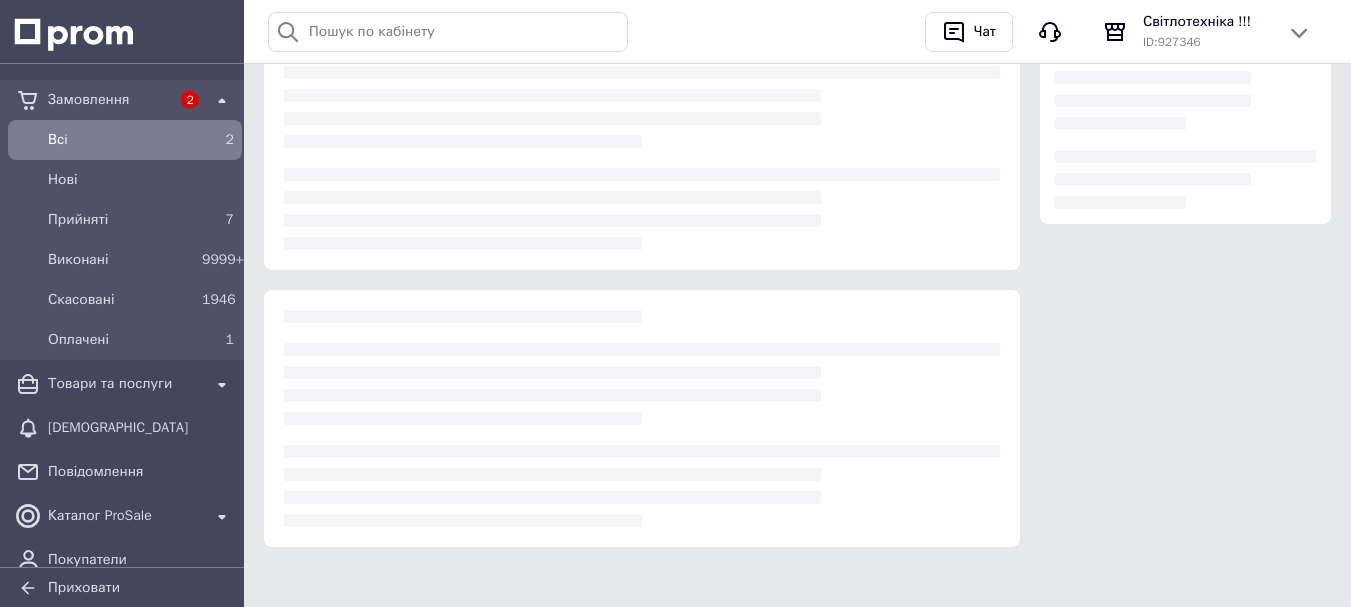 scroll, scrollTop: 0, scrollLeft: 0, axis: both 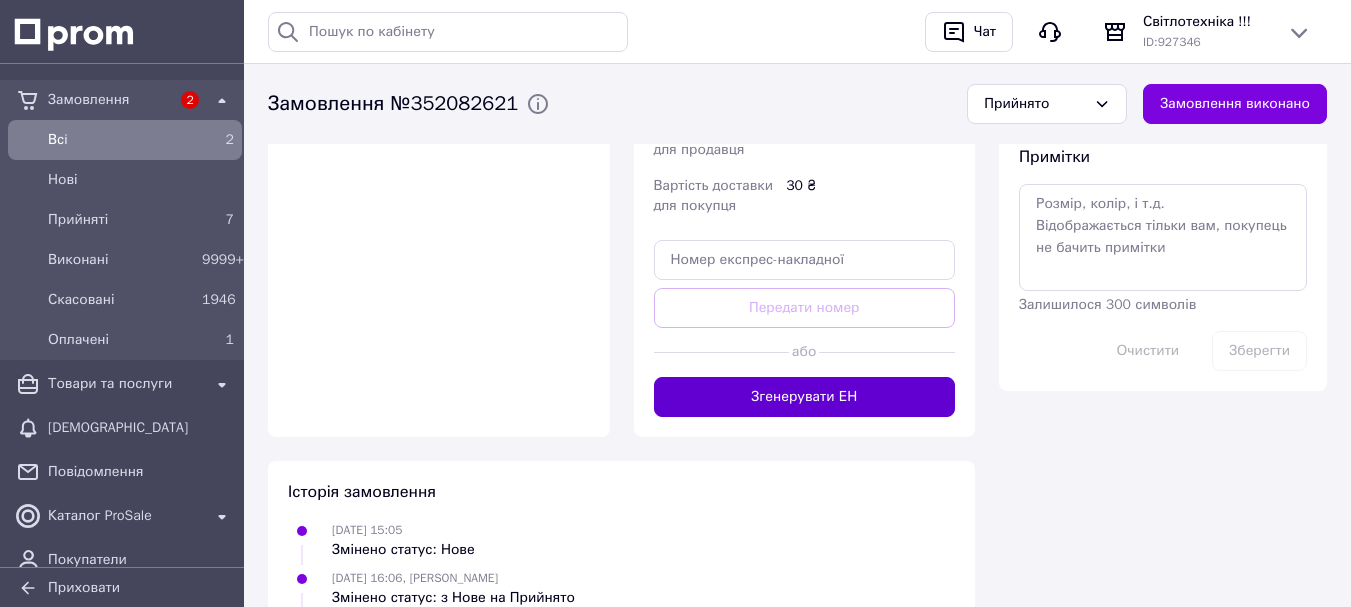 click on "Згенерувати ЕН" at bounding box center [805, 397] 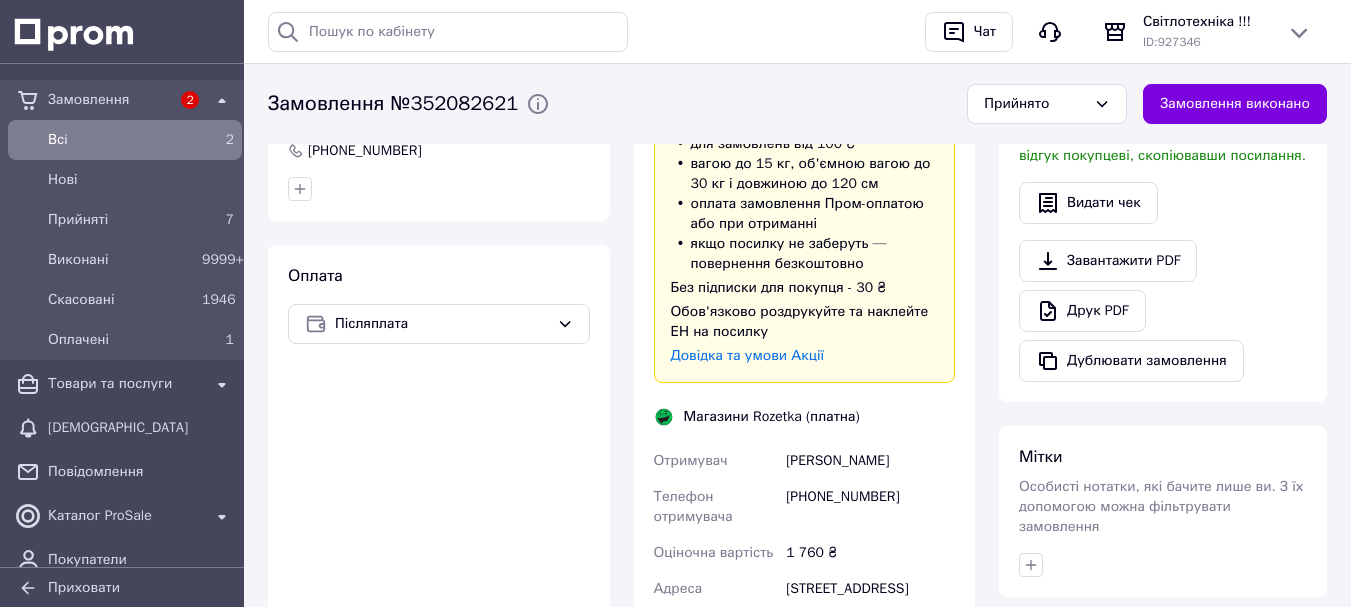 scroll, scrollTop: 600, scrollLeft: 0, axis: vertical 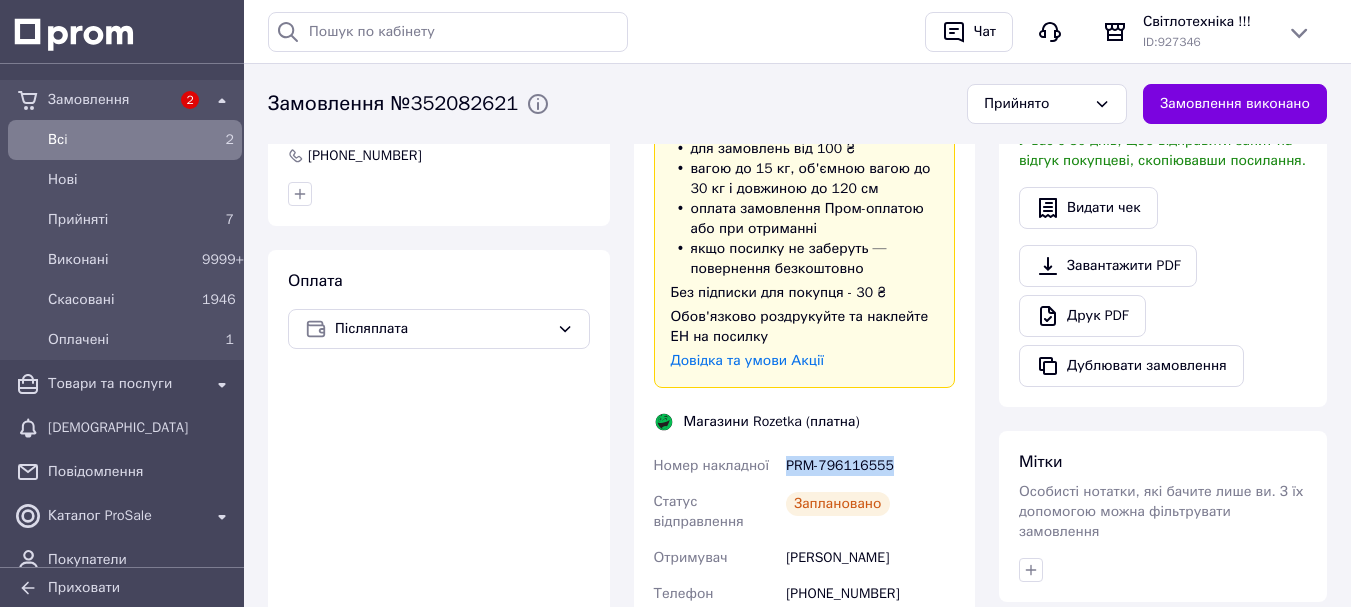 drag, startPoint x: 905, startPoint y: 454, endPoint x: 785, endPoint y: 468, distance: 120.8139 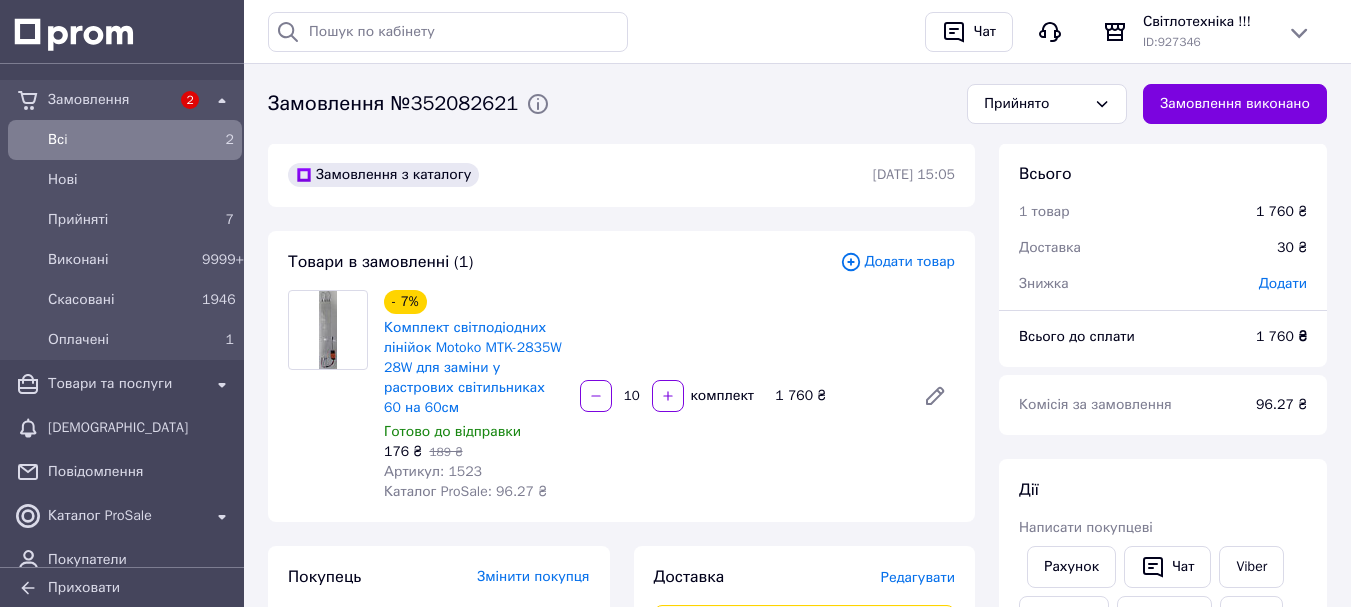 scroll, scrollTop: 0, scrollLeft: 0, axis: both 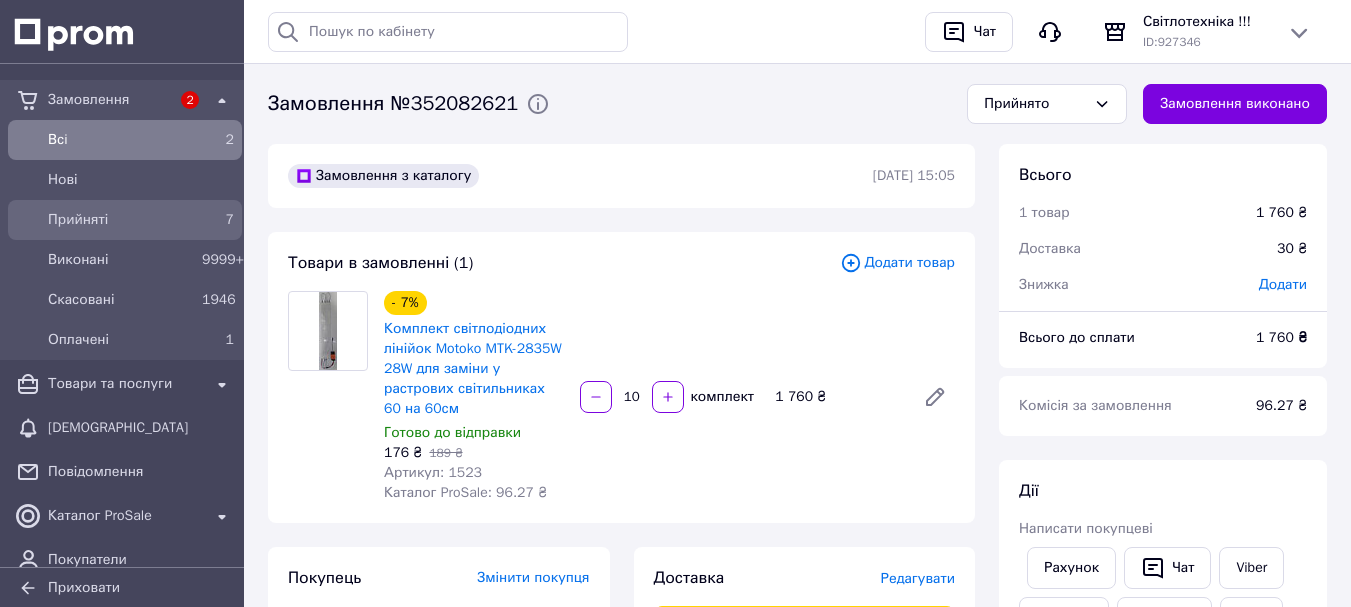 click on "7" at bounding box center [230, 219] 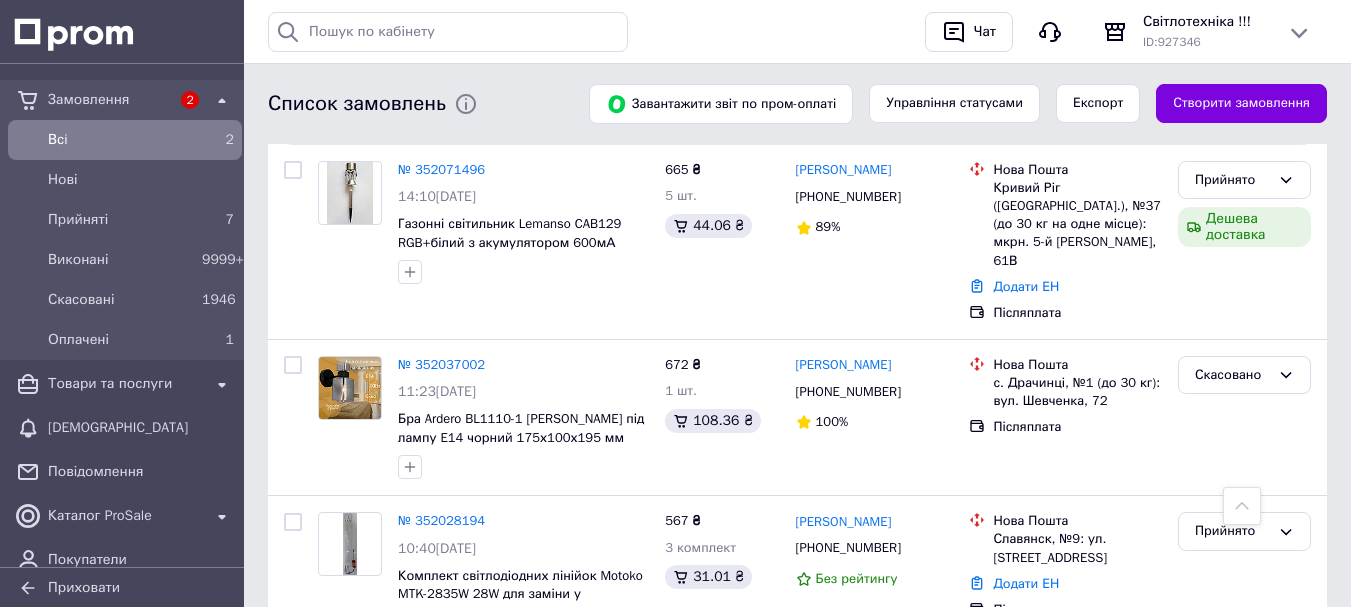 scroll, scrollTop: 600, scrollLeft: 0, axis: vertical 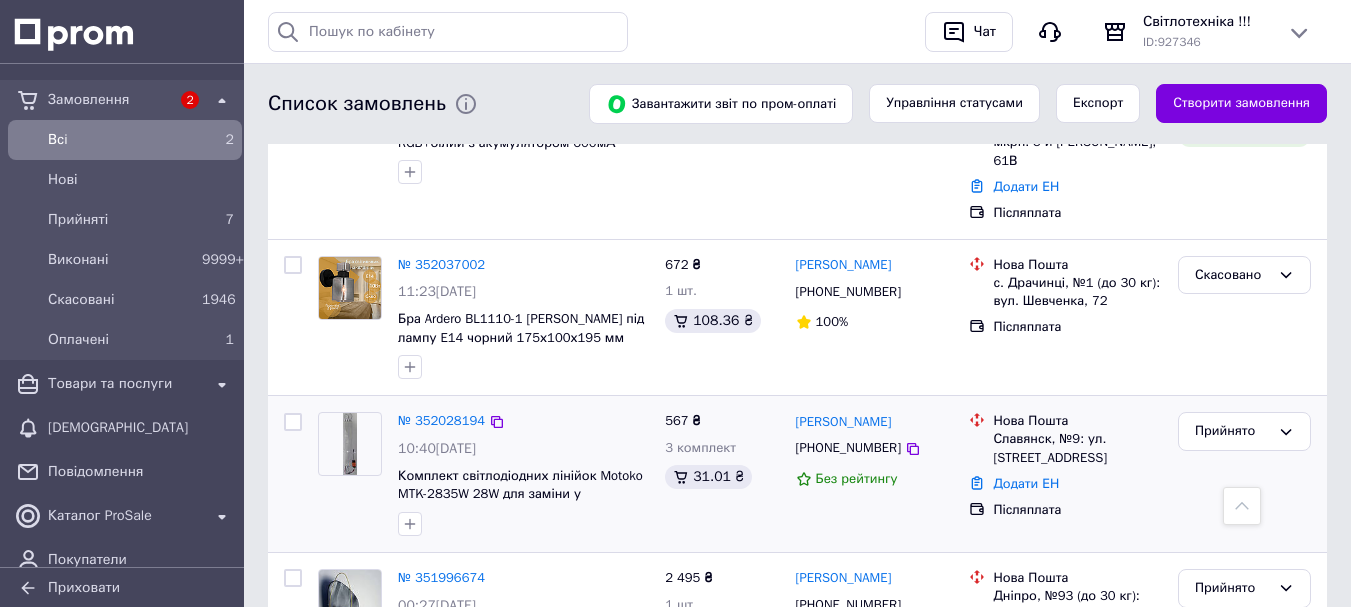 drag, startPoint x: 912, startPoint y: 451, endPoint x: 809, endPoint y: 440, distance: 103.58572 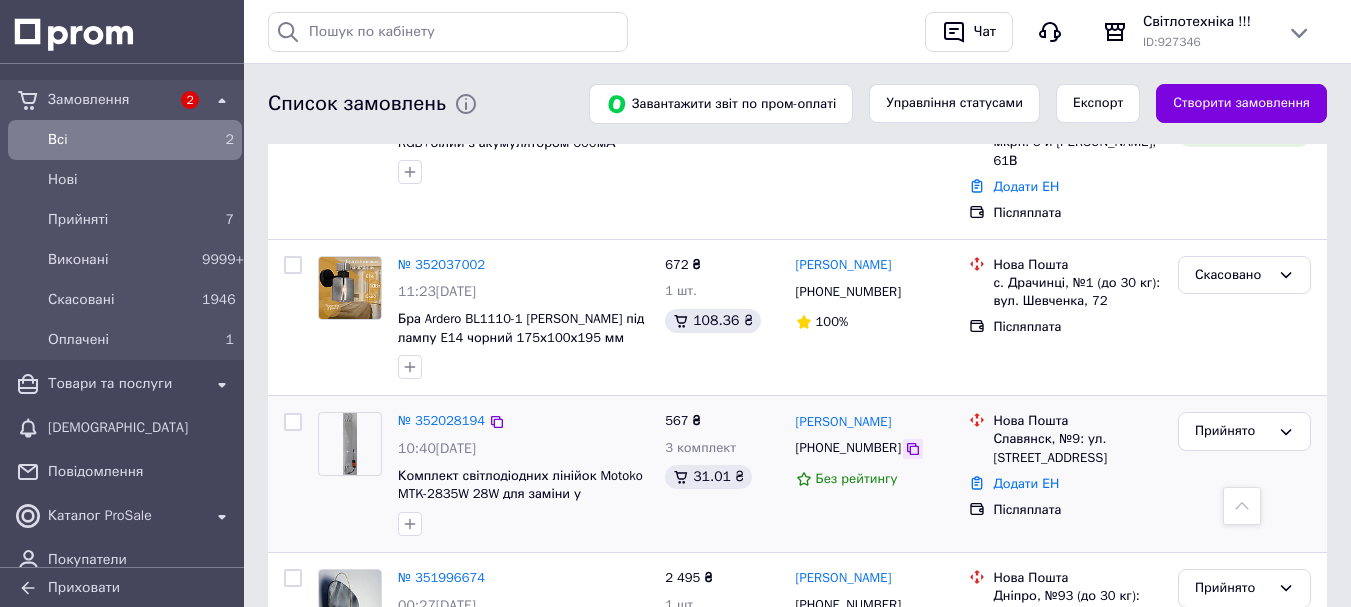 click 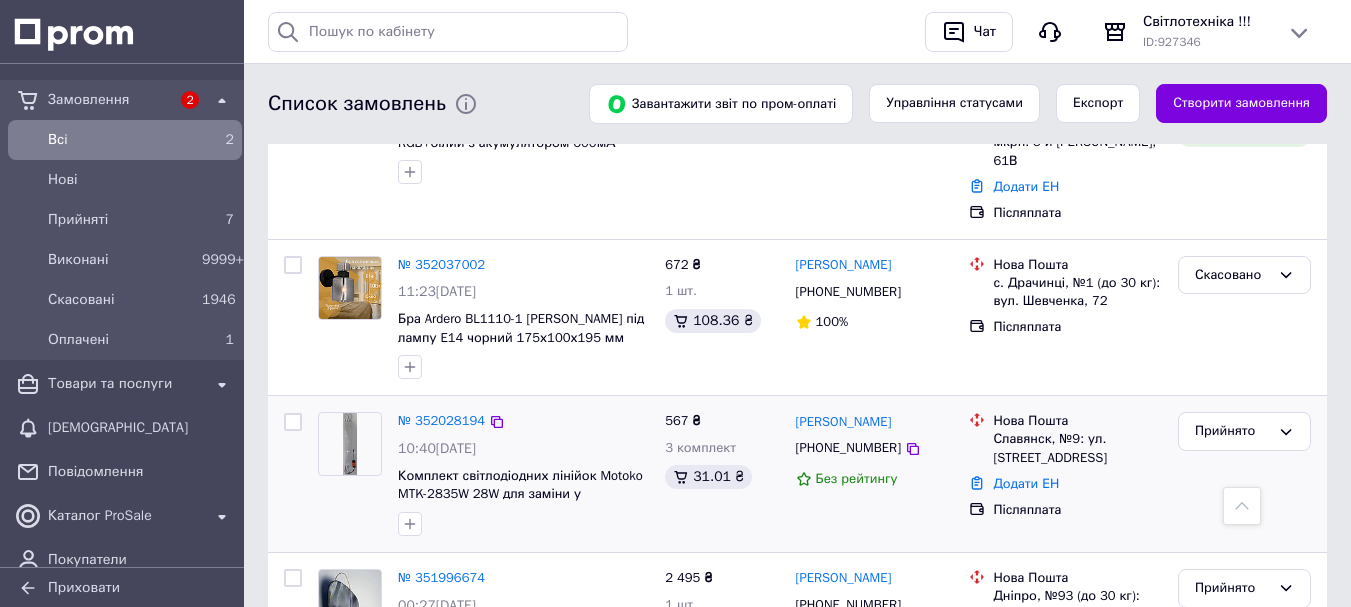 drag, startPoint x: 903, startPoint y: 451, endPoint x: 775, endPoint y: 452, distance: 128.0039 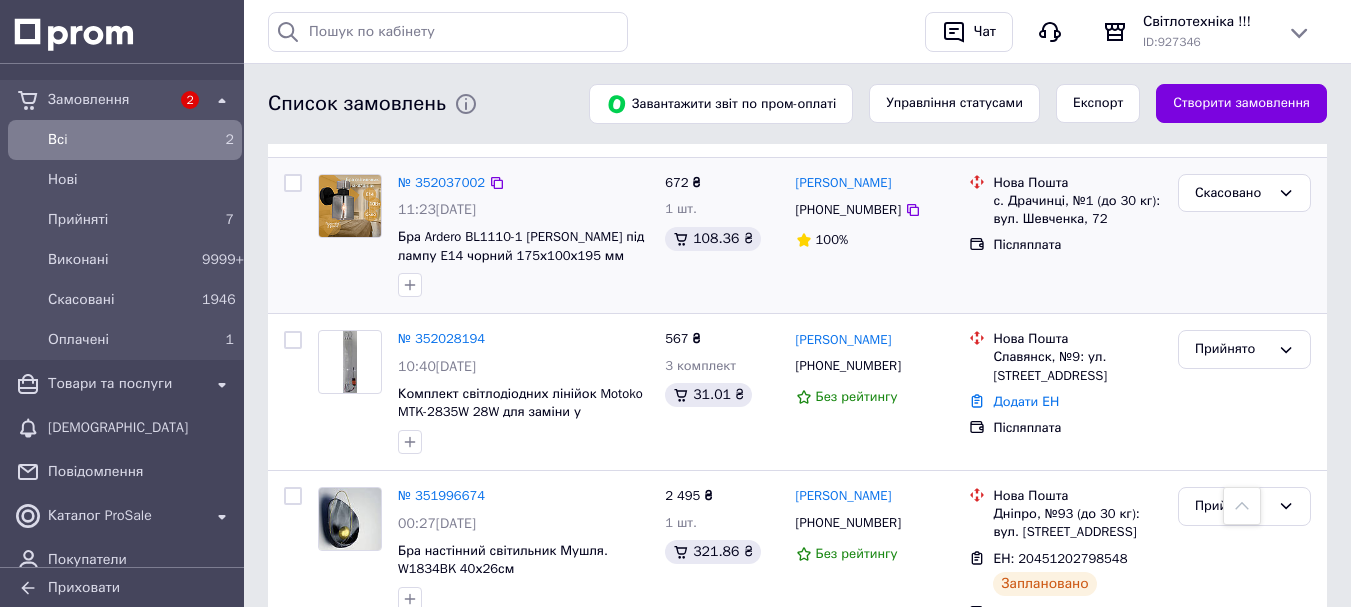 scroll, scrollTop: 700, scrollLeft: 0, axis: vertical 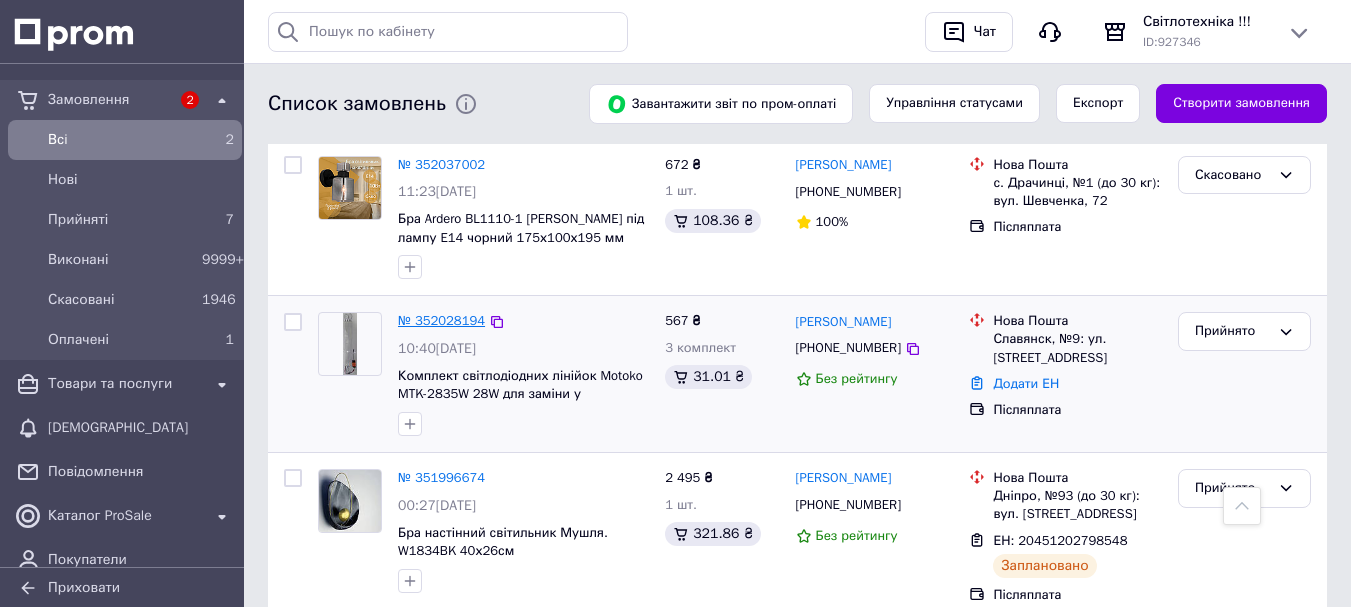 click on "№ 352028194" at bounding box center [441, 320] 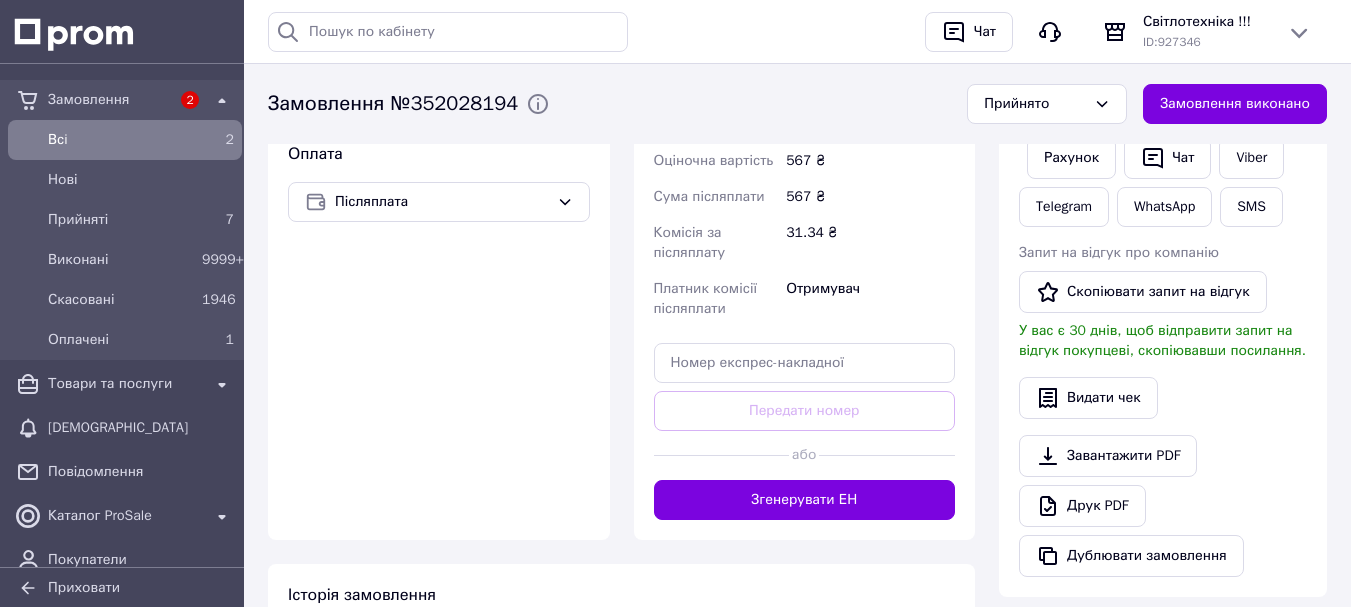 scroll, scrollTop: 700, scrollLeft: 0, axis: vertical 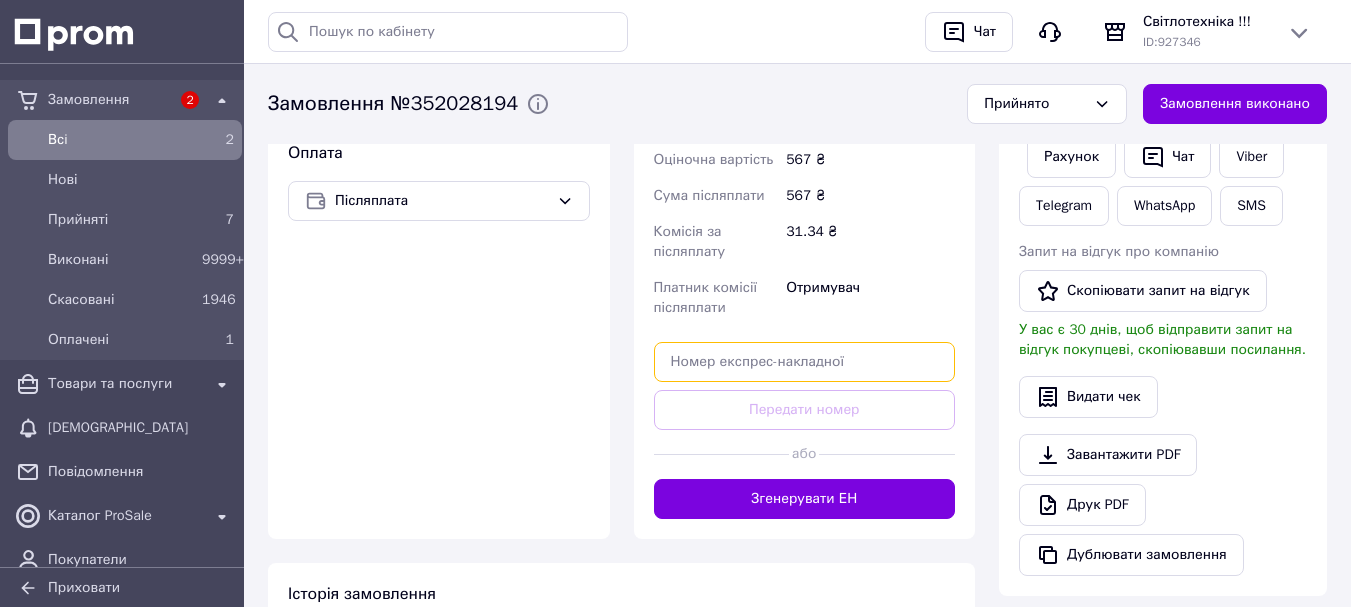 click at bounding box center [805, 362] 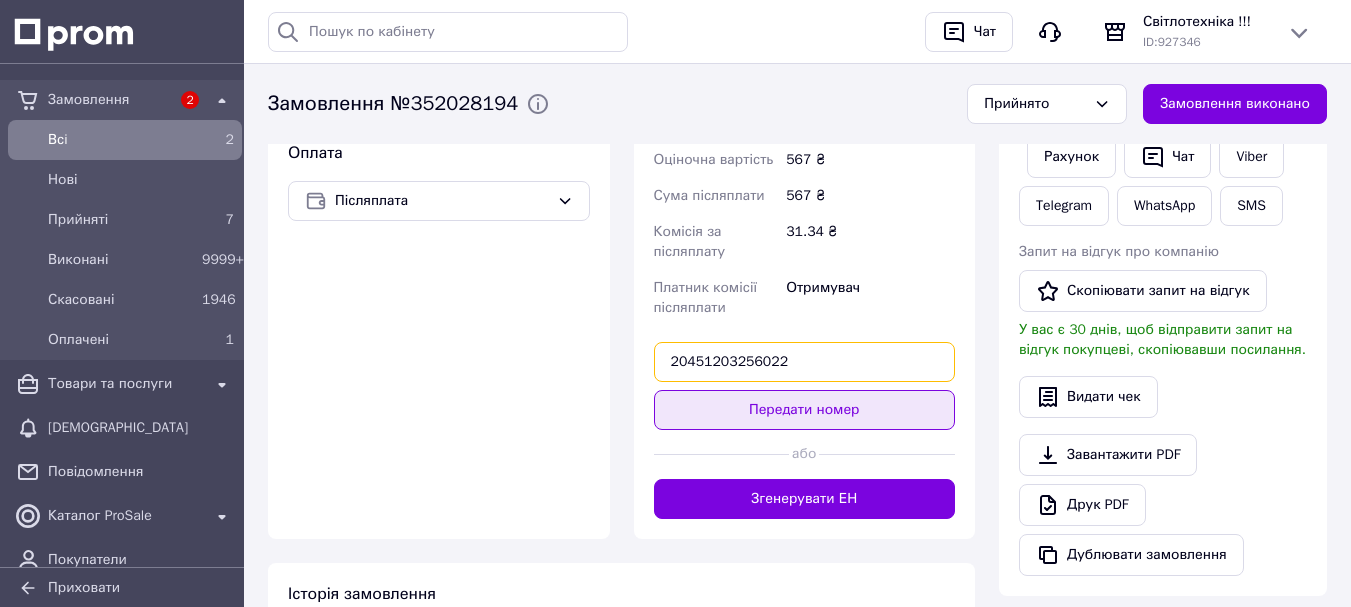 type on "20451203256022" 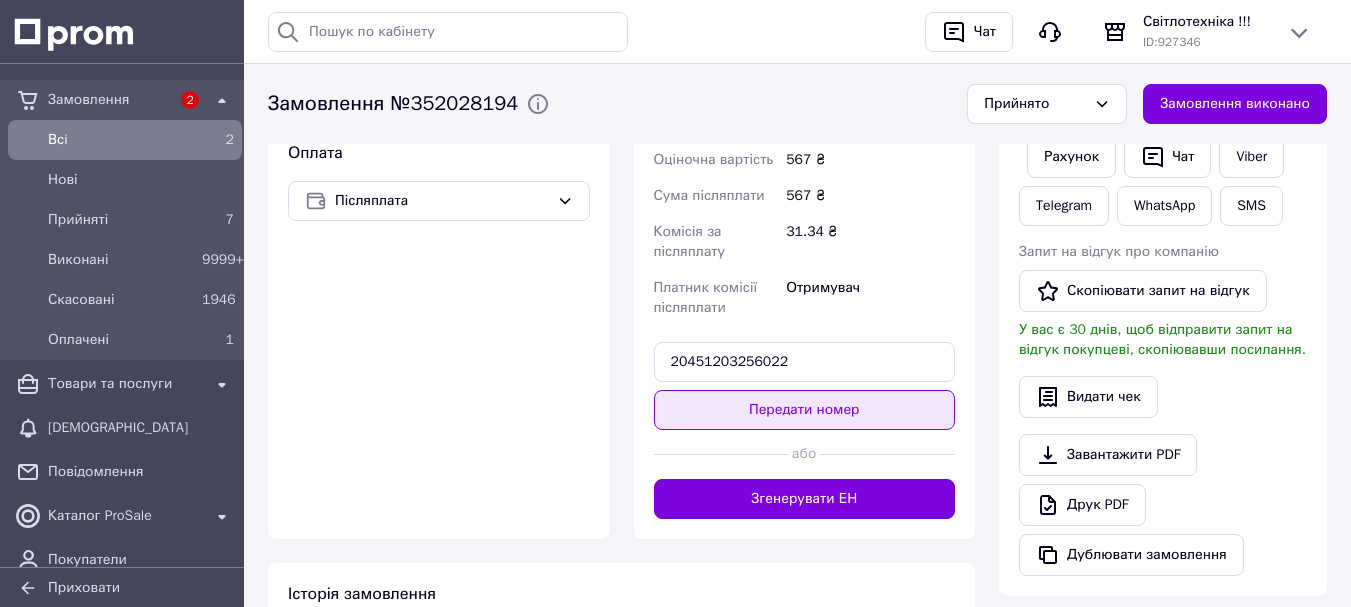 click on "Передати номер" at bounding box center [805, 410] 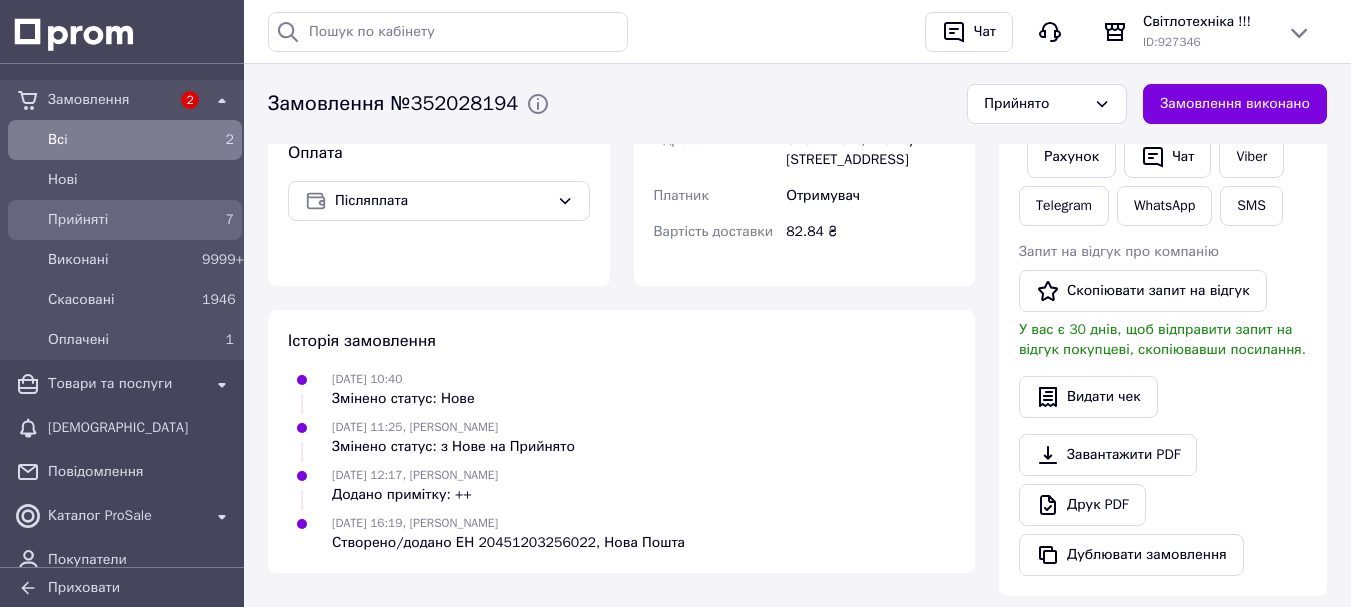 click on "Прийняті" at bounding box center (121, 220) 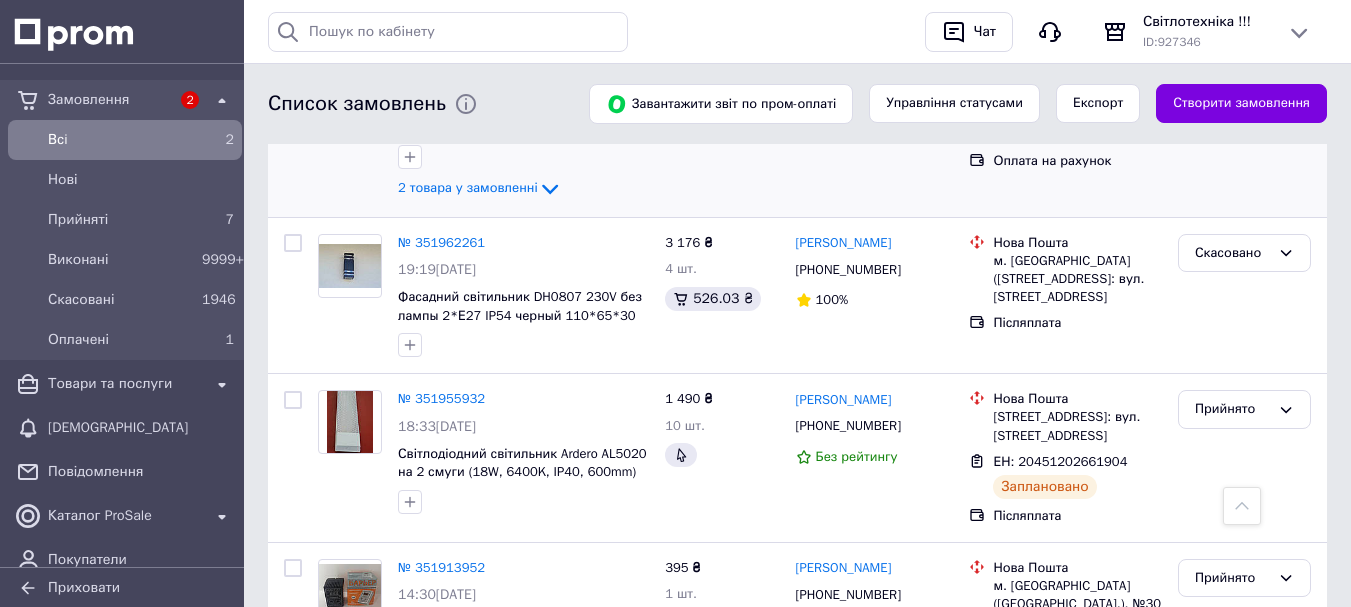 scroll, scrollTop: 1560, scrollLeft: 0, axis: vertical 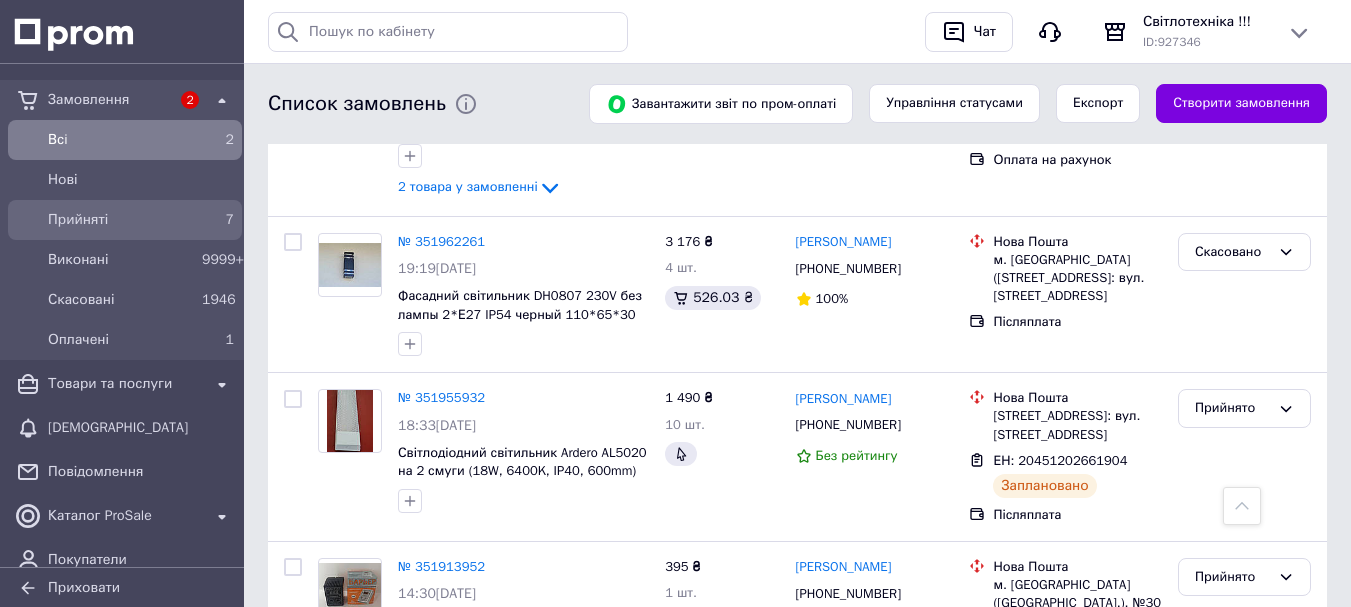 click on "7" at bounding box center (230, 219) 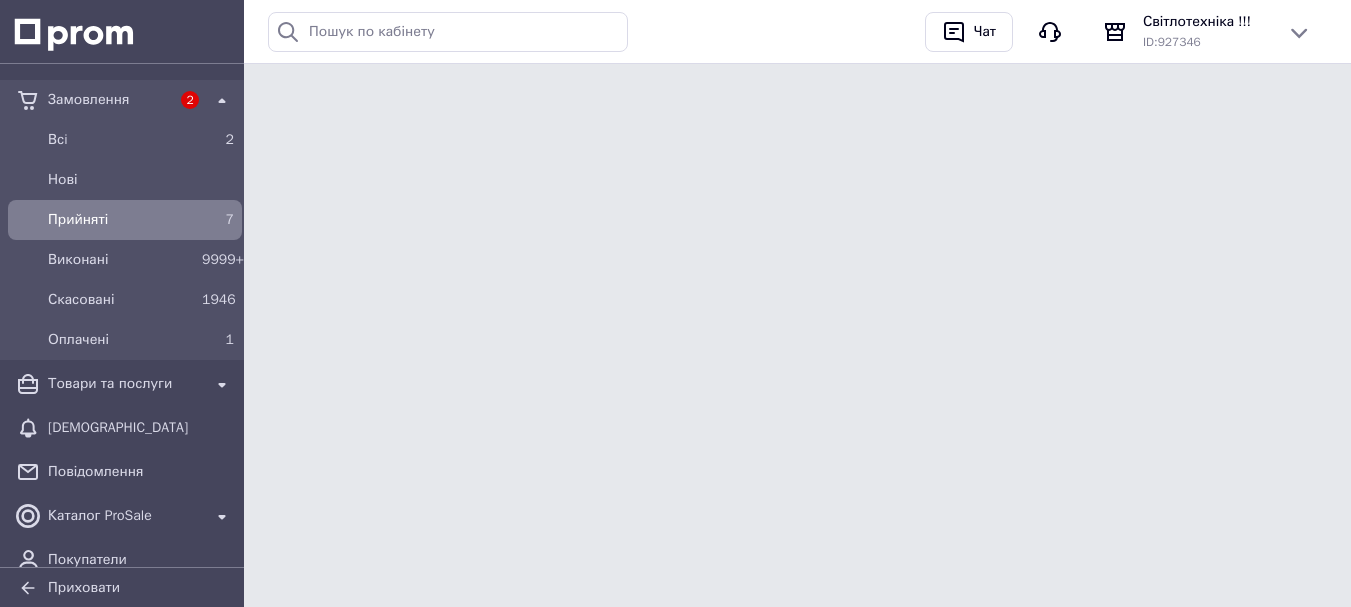scroll, scrollTop: 0, scrollLeft: 0, axis: both 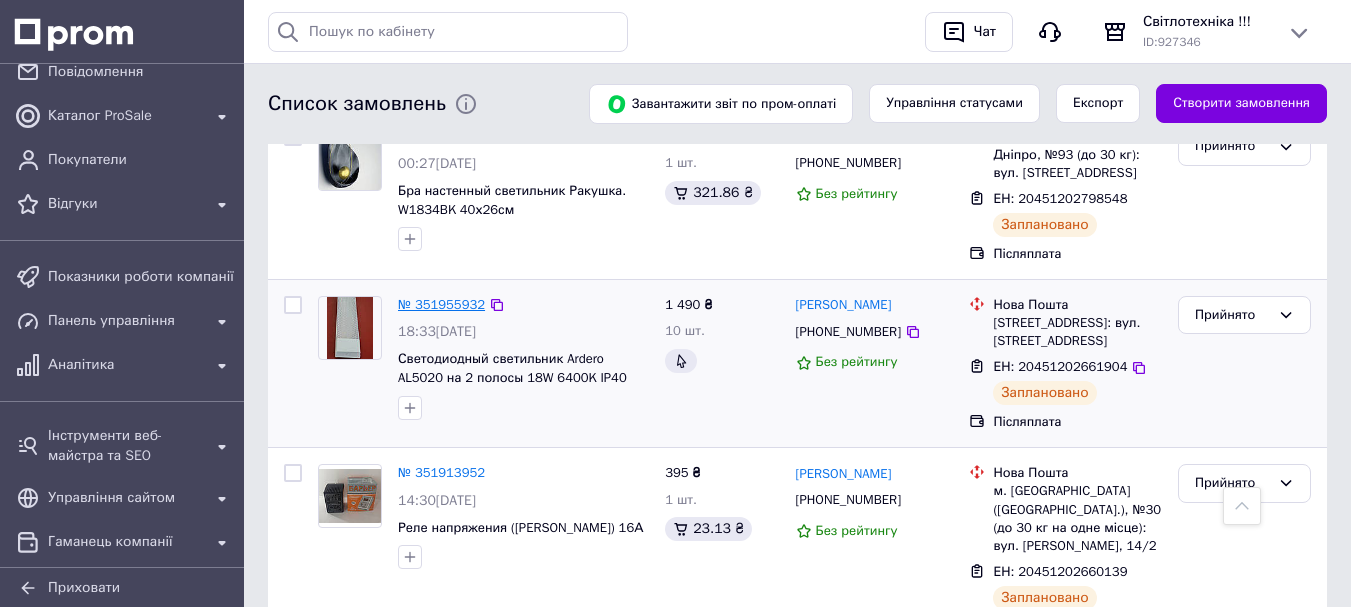 click on "№ 351955932" at bounding box center [441, 304] 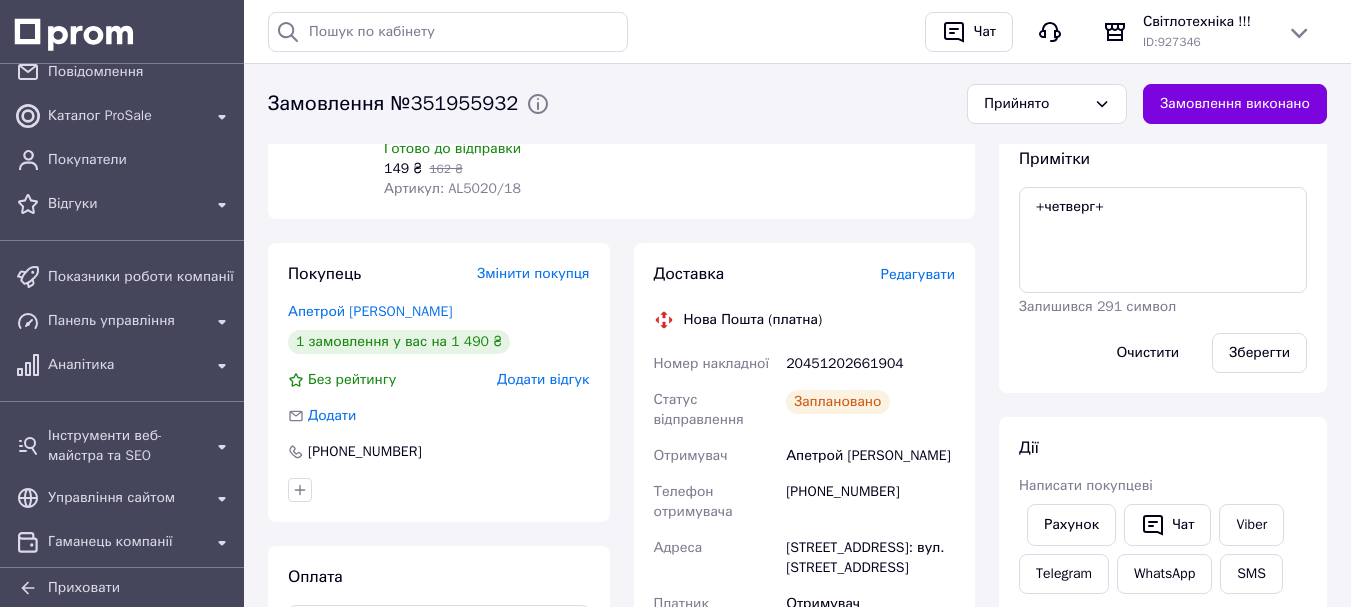 scroll, scrollTop: 300, scrollLeft: 0, axis: vertical 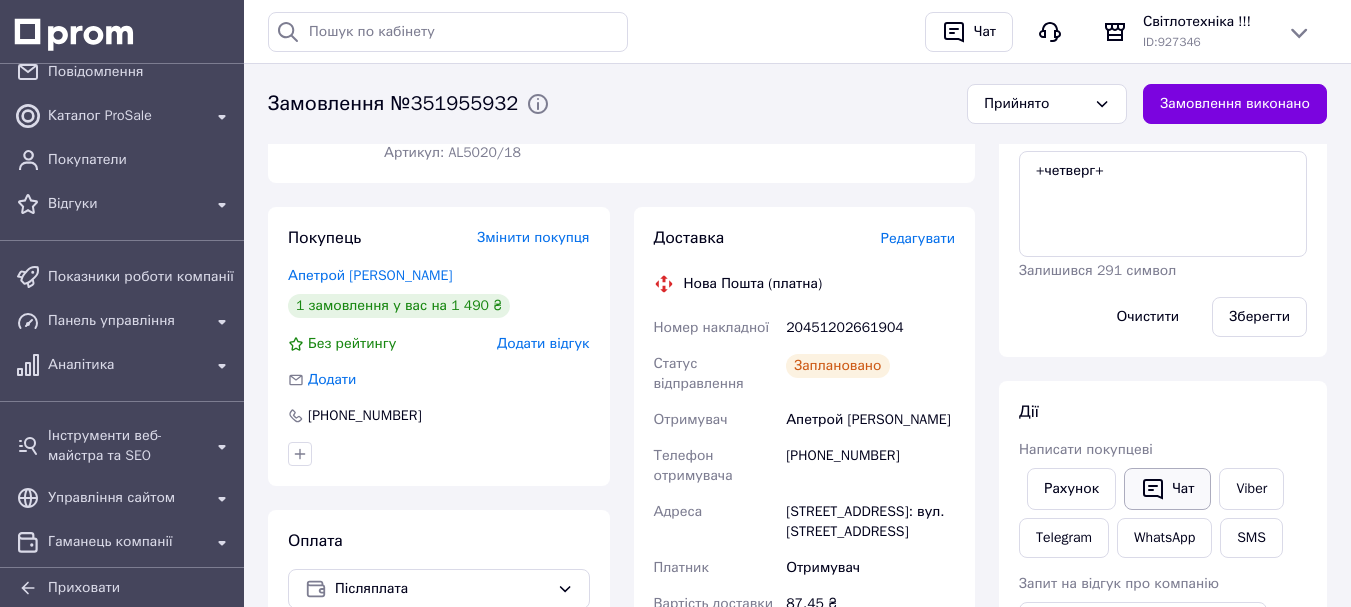 click on "Чат" at bounding box center [1167, 489] 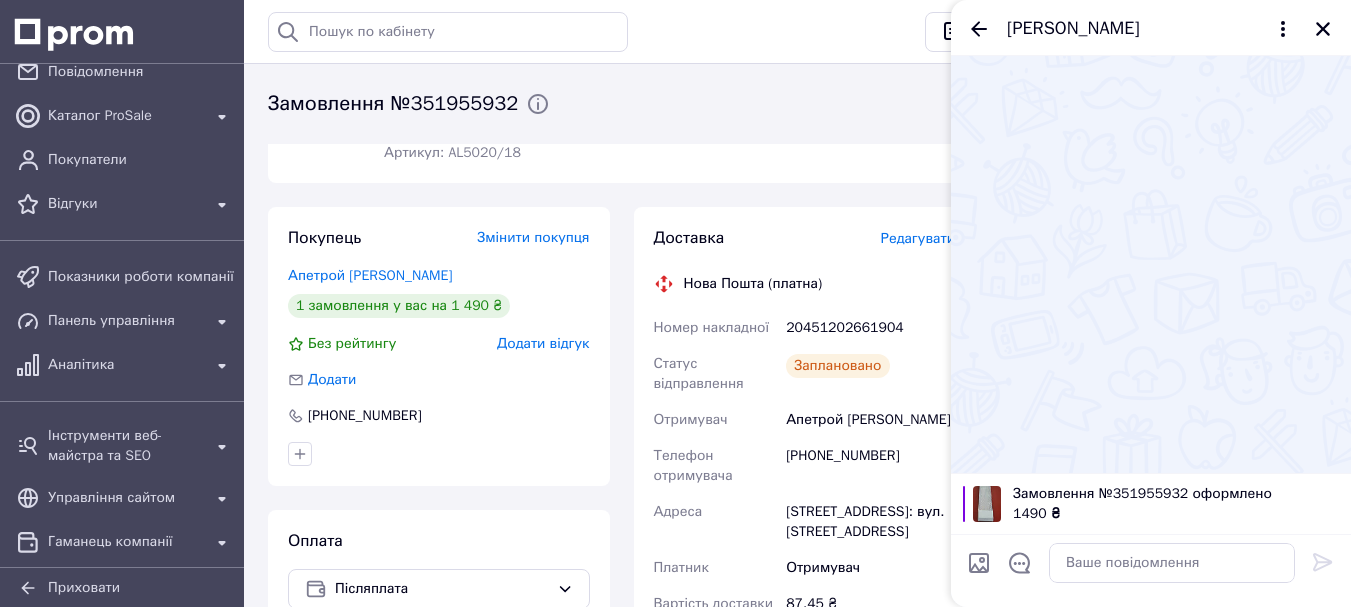 click at bounding box center (979, 563) 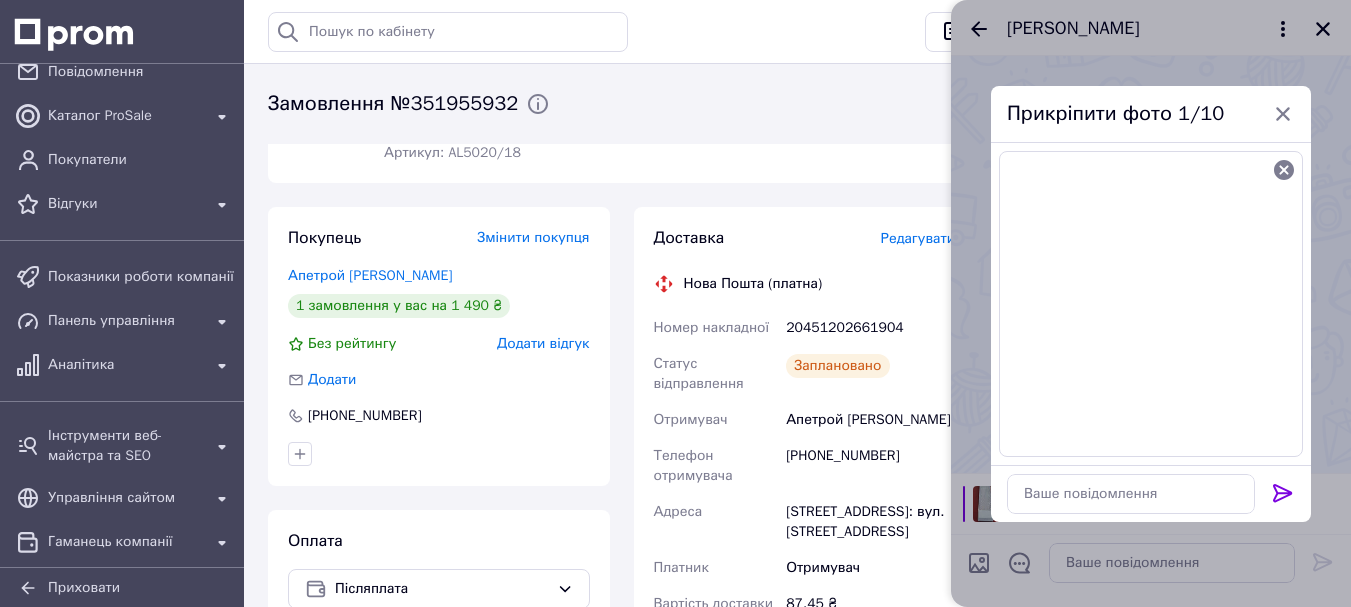 click 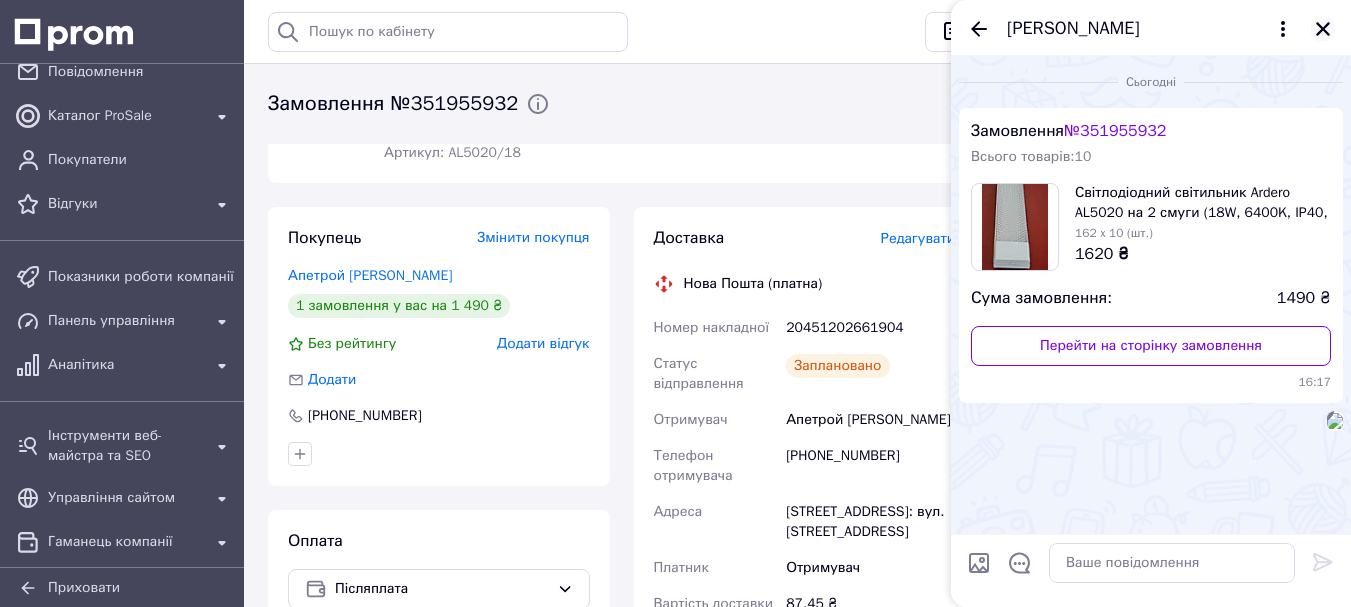 click 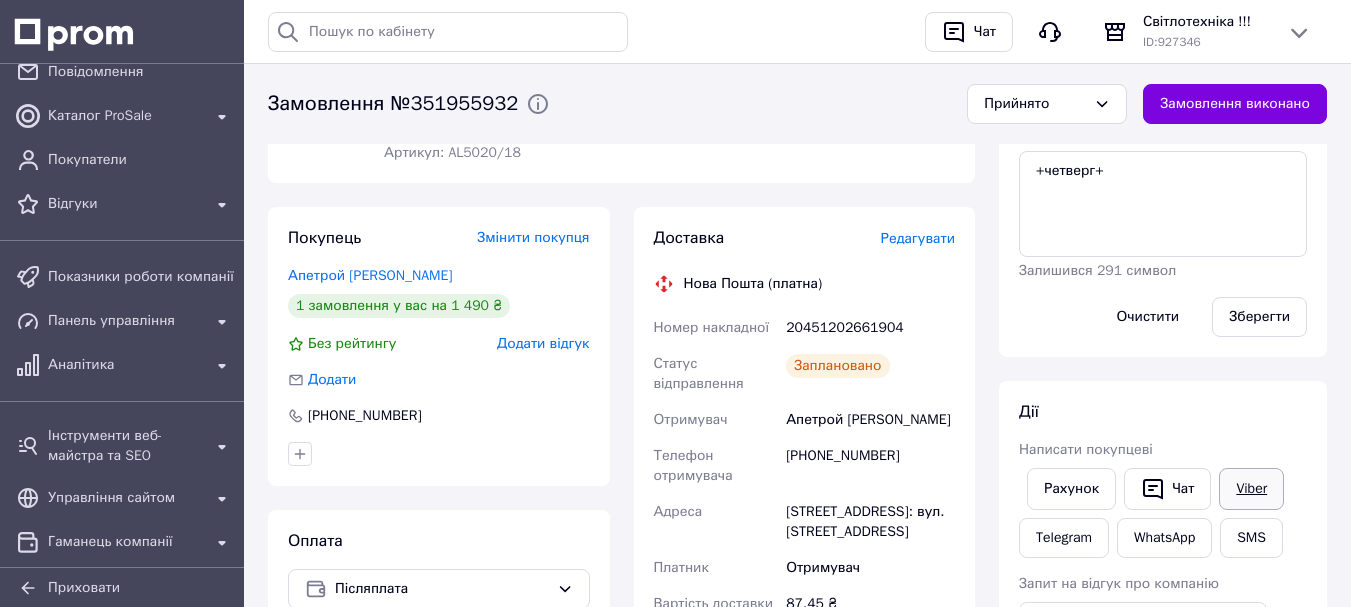 click on "Viber" at bounding box center (1251, 489) 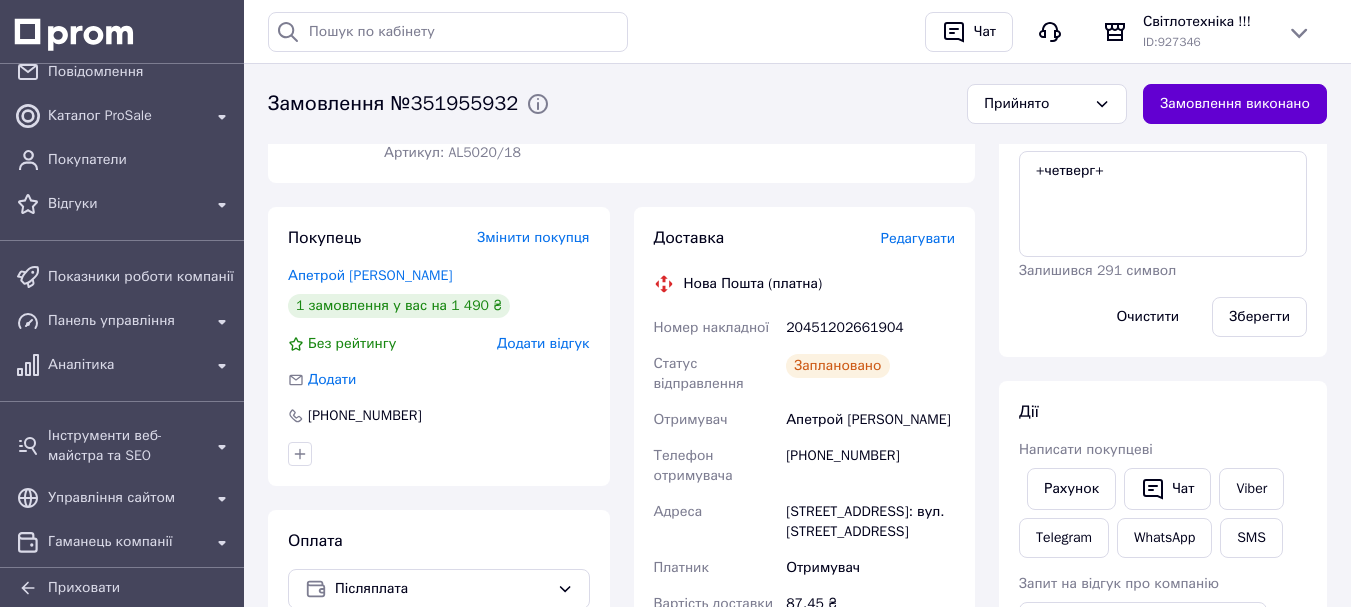 click on "Замовлення виконано" at bounding box center (1235, 104) 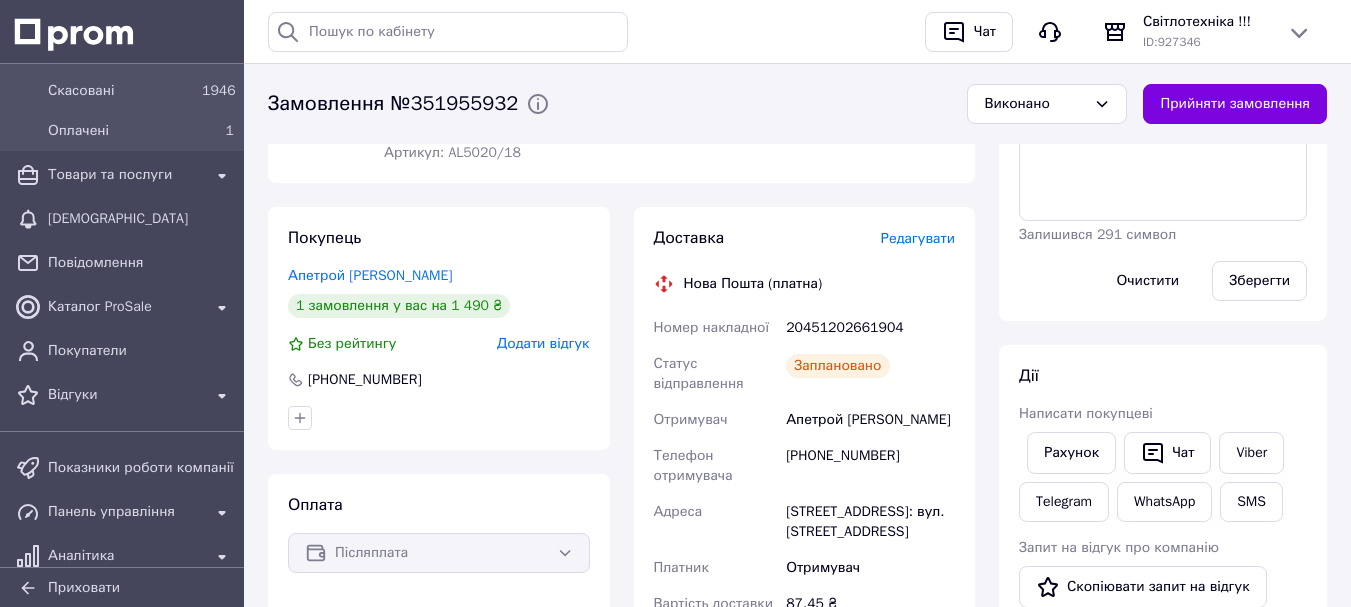 scroll, scrollTop: 0, scrollLeft: 0, axis: both 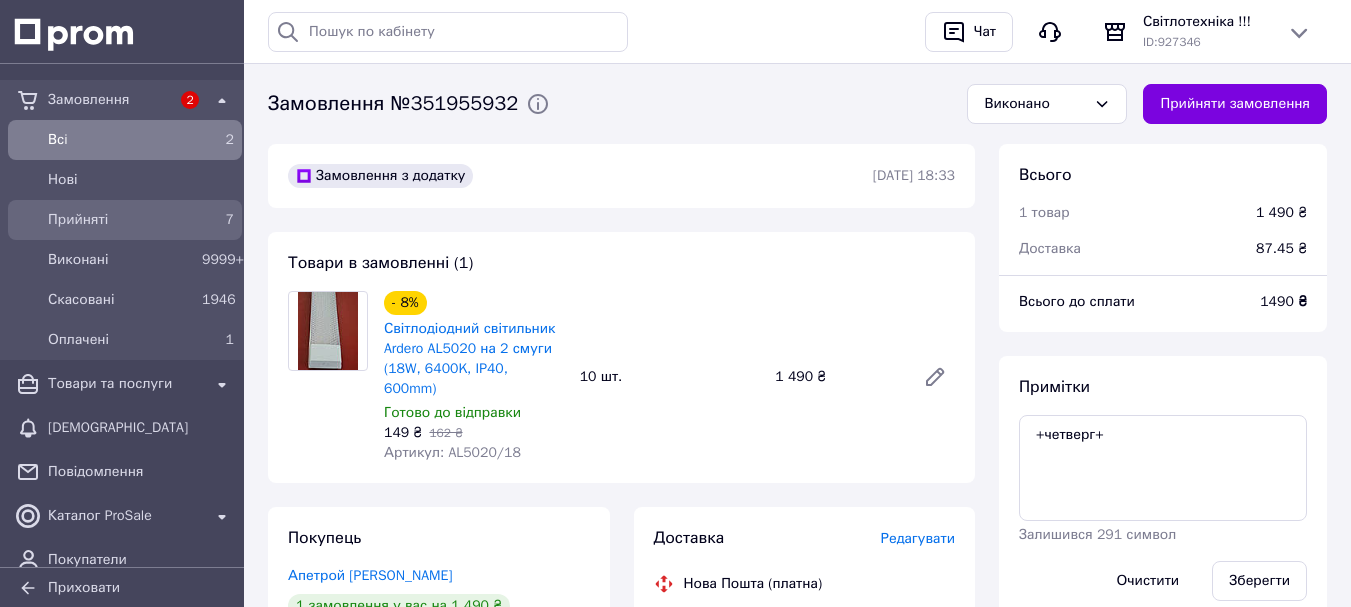 click on "7" at bounding box center (218, 220) 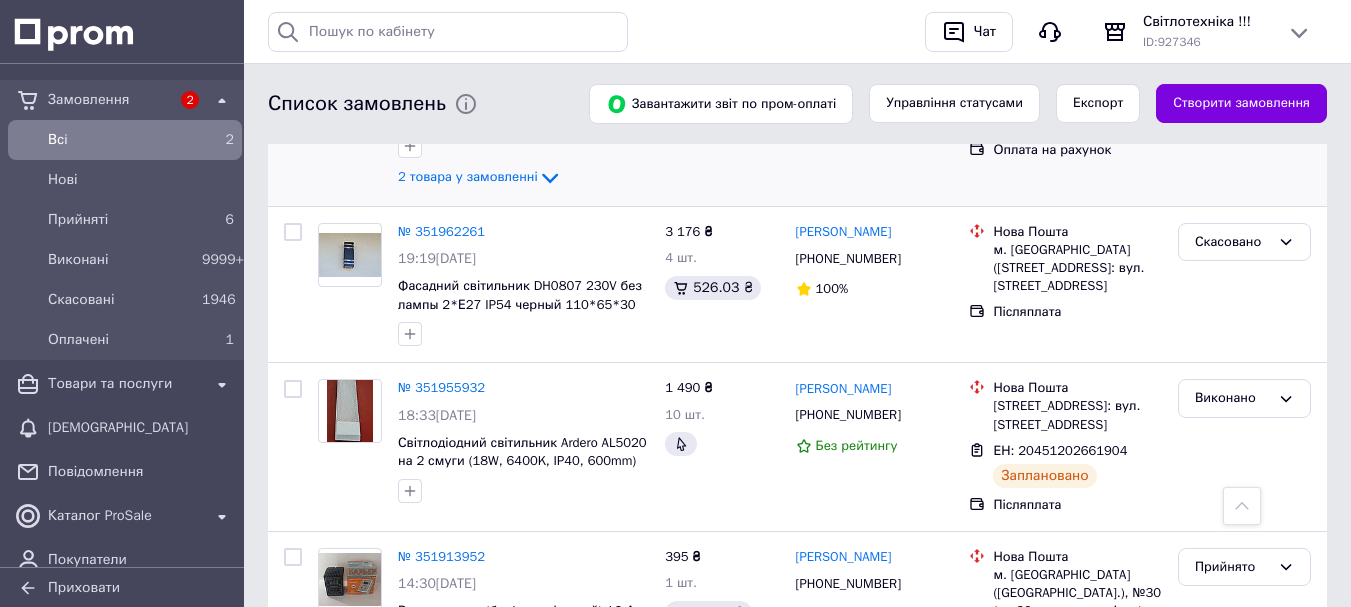 scroll, scrollTop: 1860, scrollLeft: 0, axis: vertical 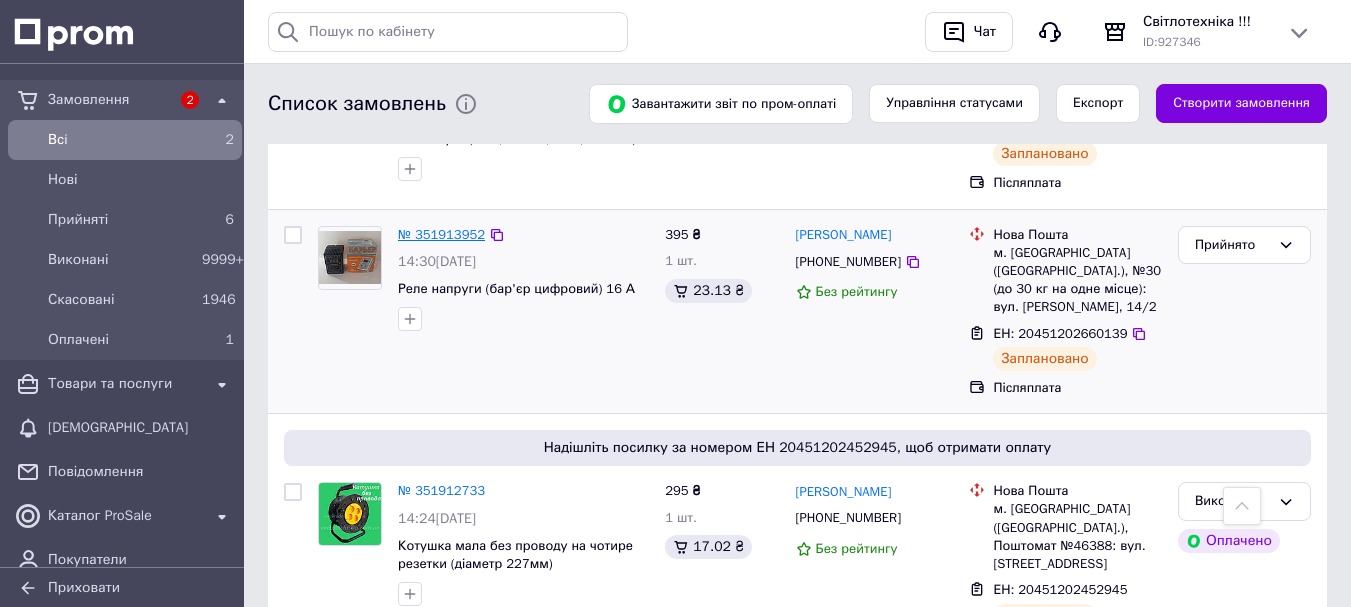 click on "№ 351913952" at bounding box center [441, 234] 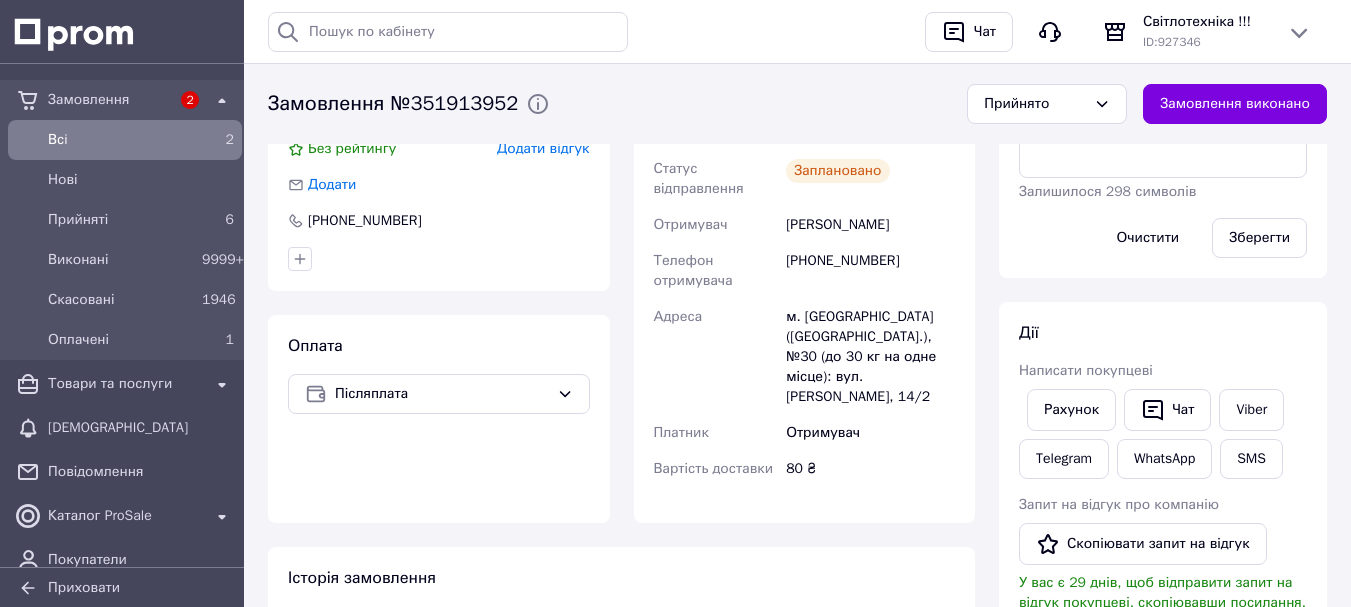 scroll, scrollTop: 428, scrollLeft: 0, axis: vertical 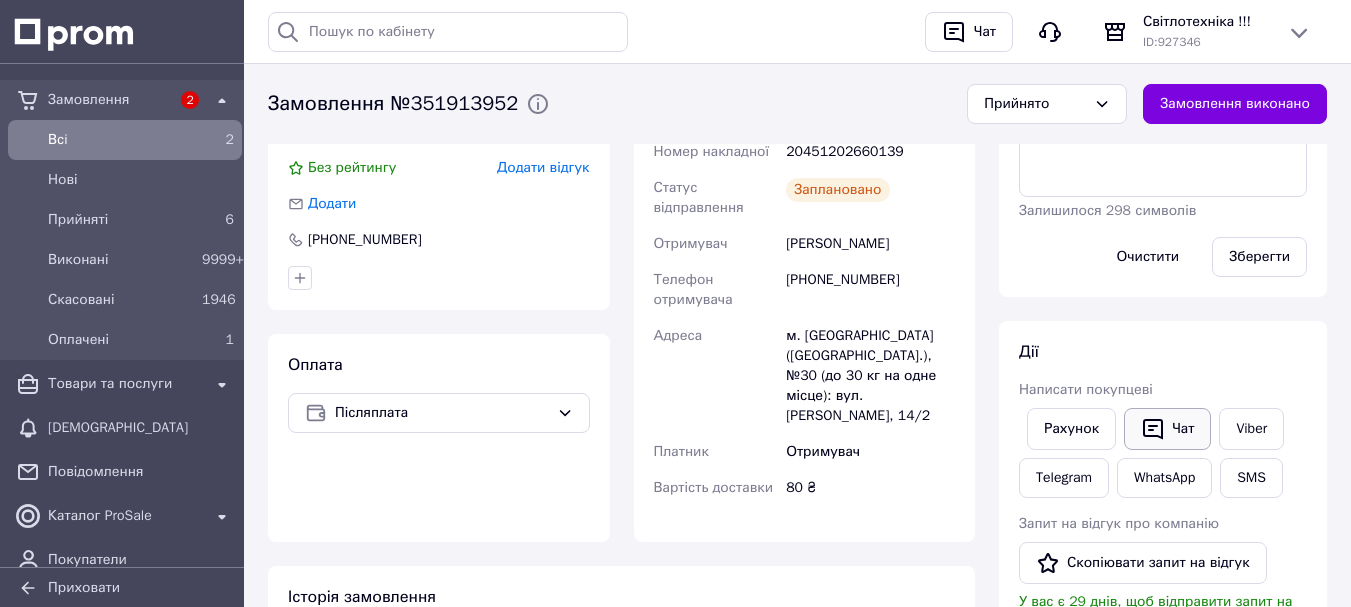 click on "Чат" at bounding box center (1167, 429) 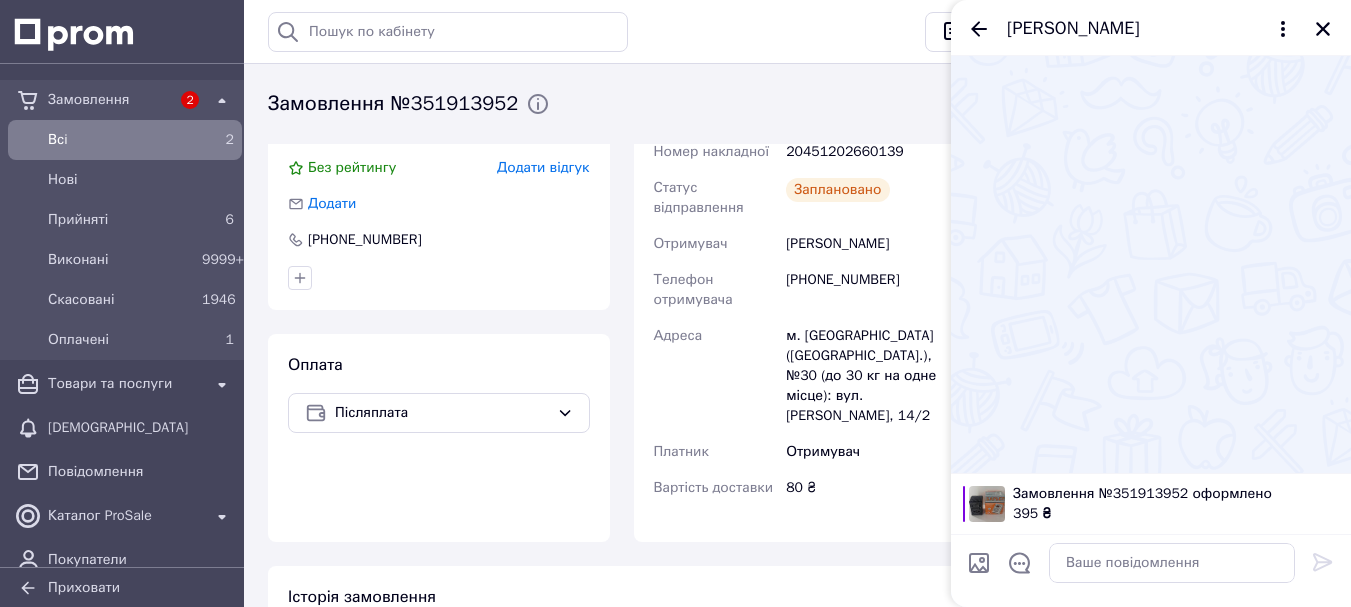 click at bounding box center [979, 563] 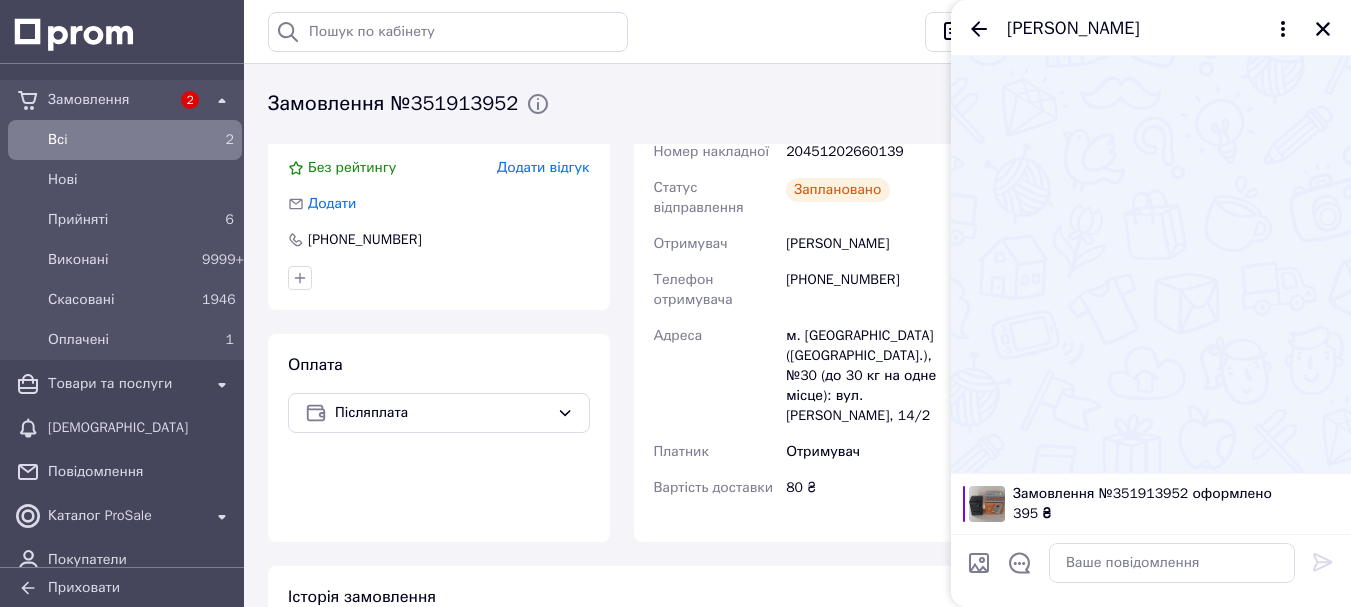 type on "C:\fakepath\photo_2025-07-10_16-20-41 (2).jpg" 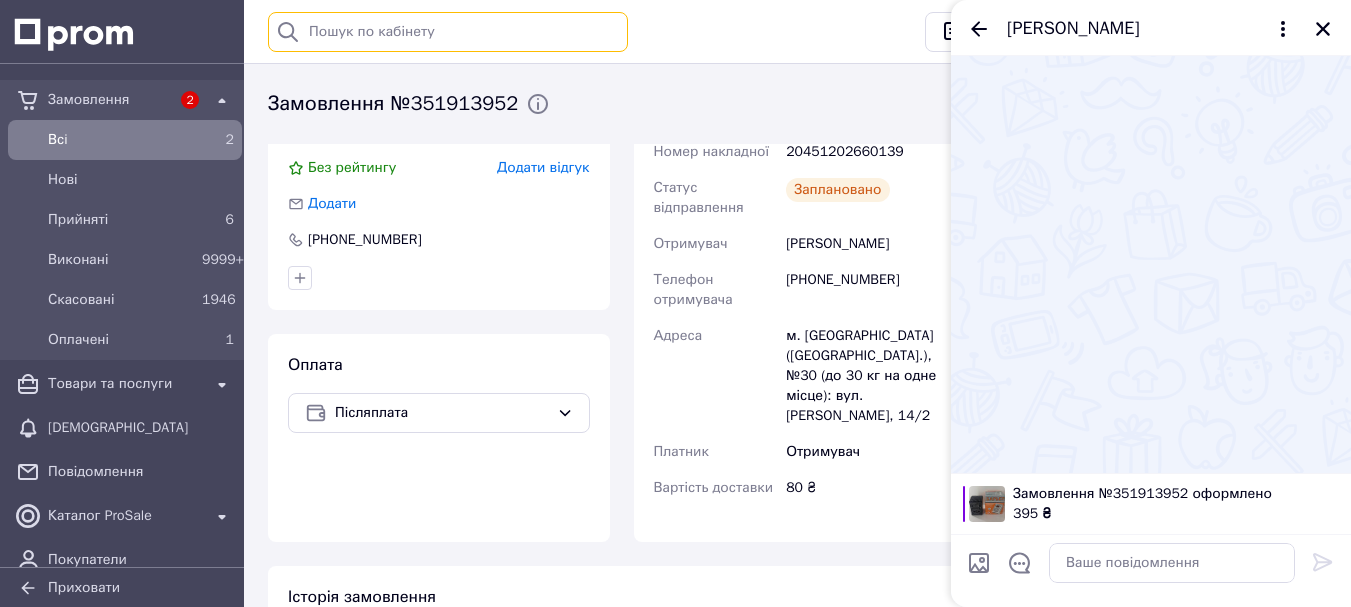 click at bounding box center (448, 32) 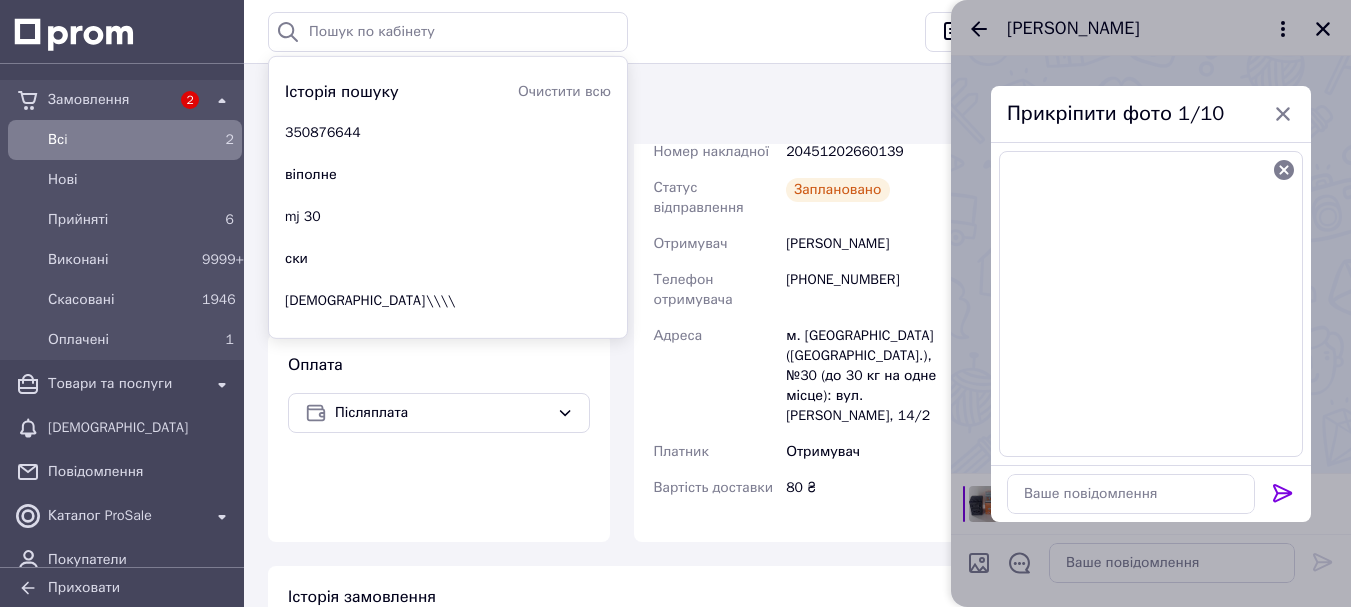 click 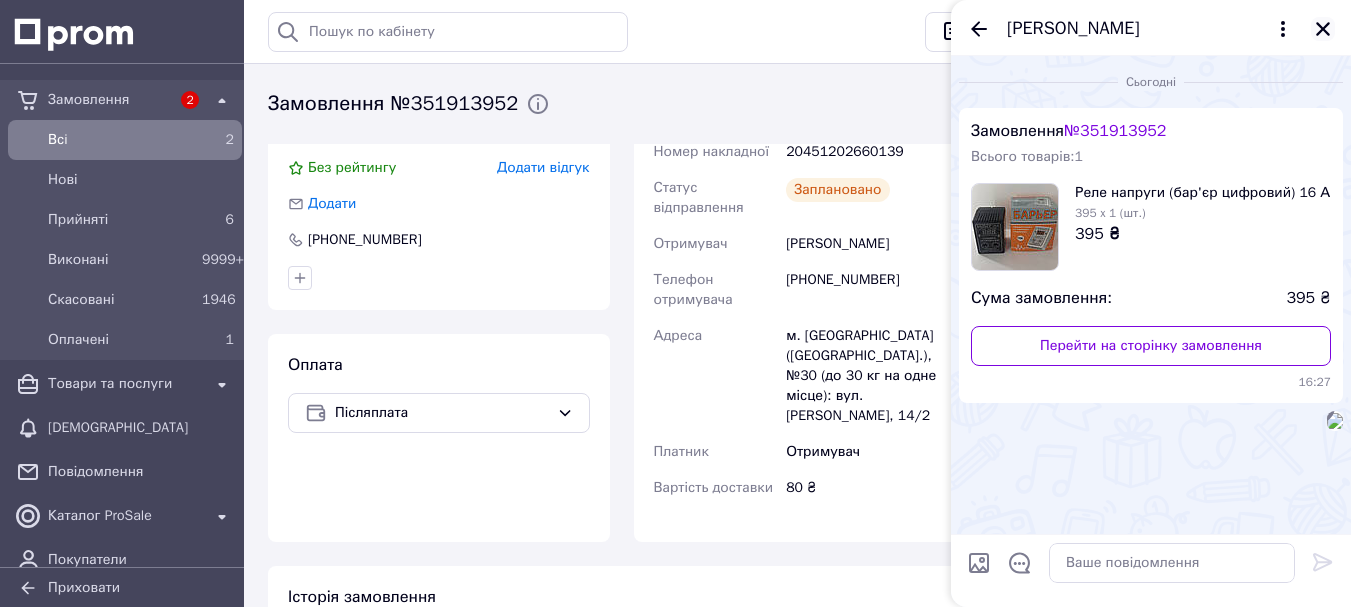click 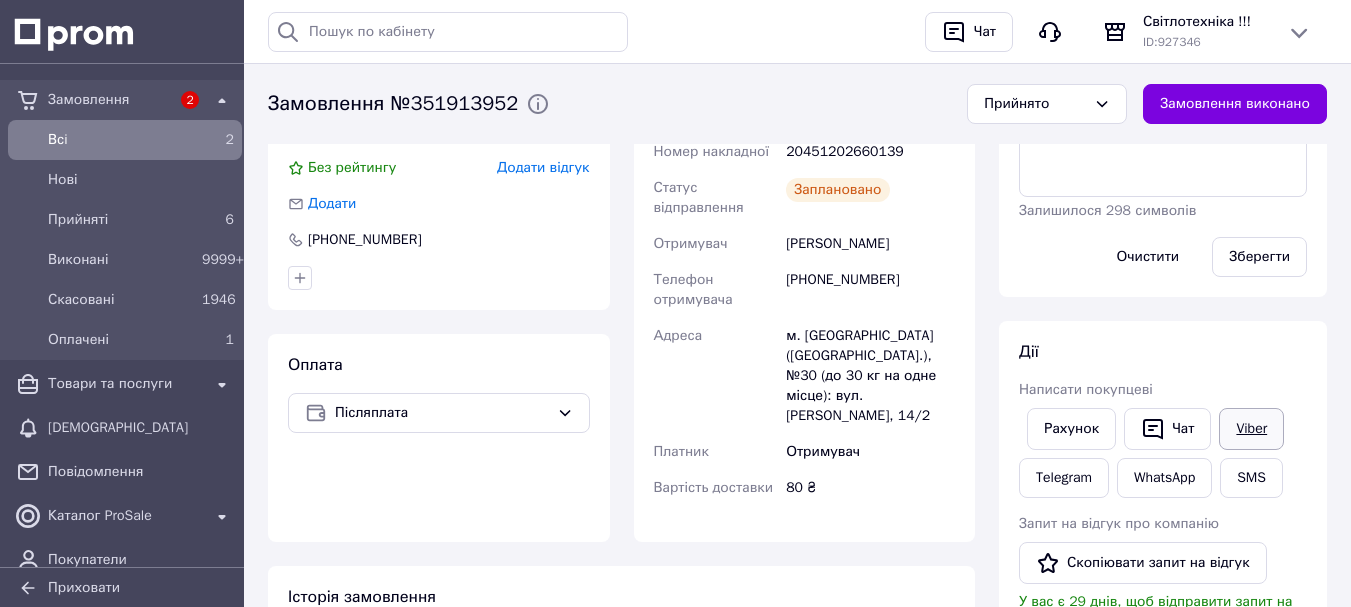 click on "Viber" at bounding box center [1251, 429] 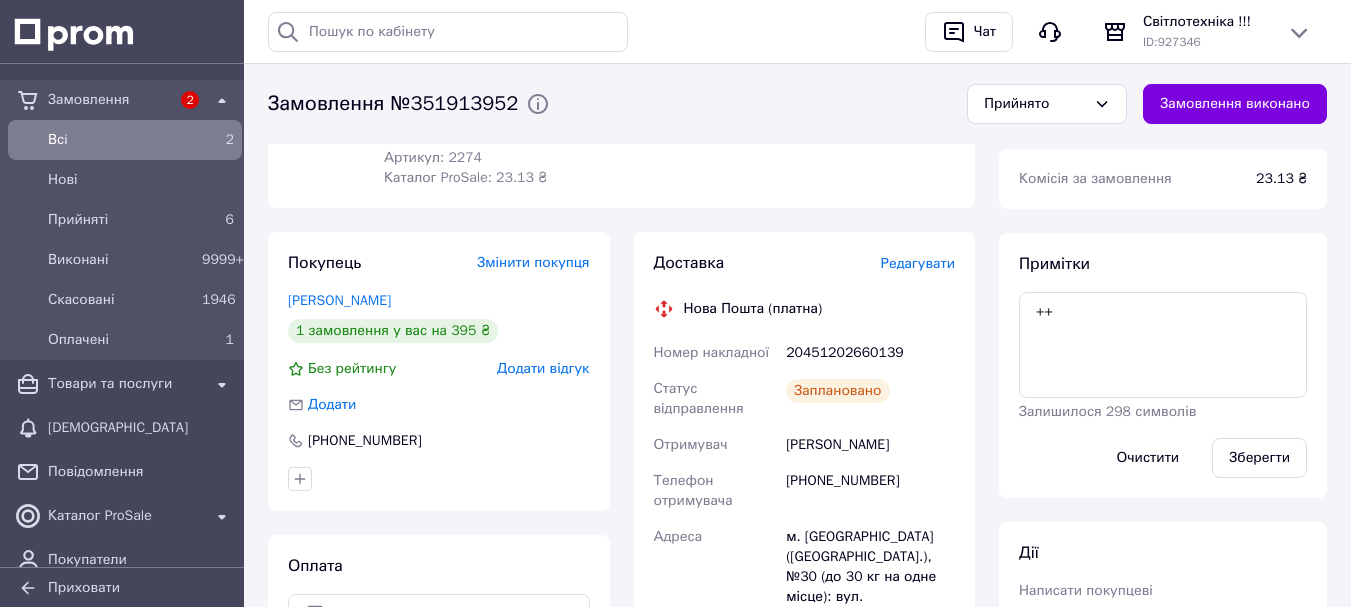 scroll, scrollTop: 0, scrollLeft: 0, axis: both 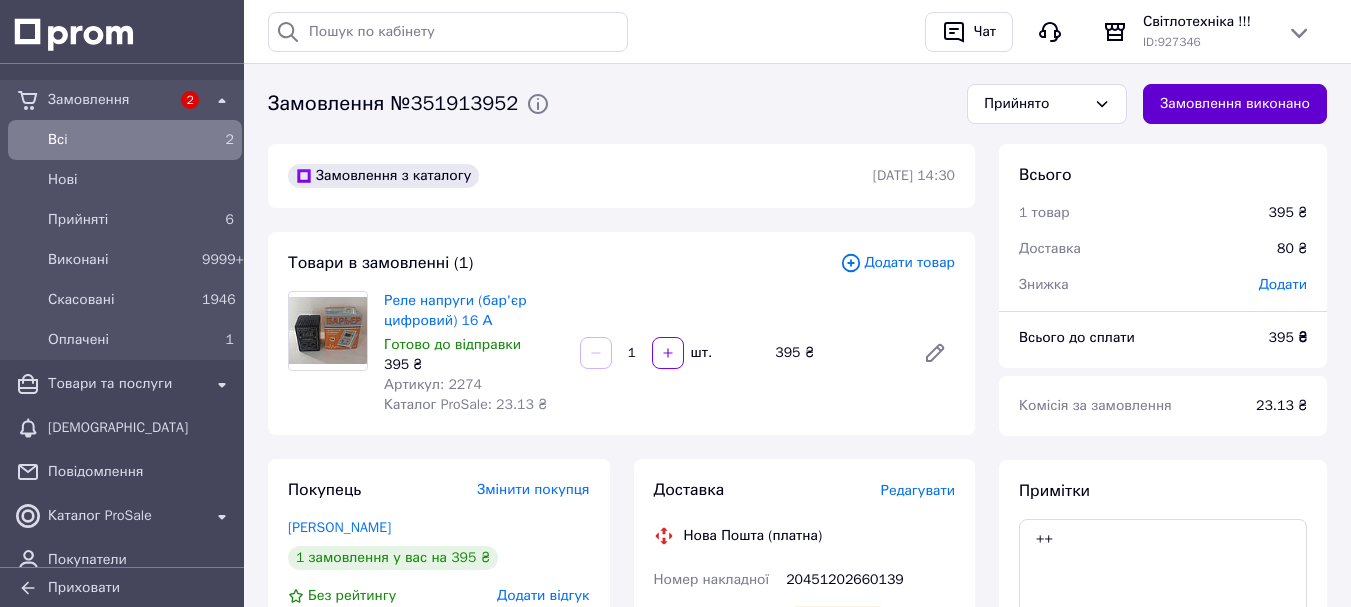click on "Замовлення виконано" at bounding box center (1235, 104) 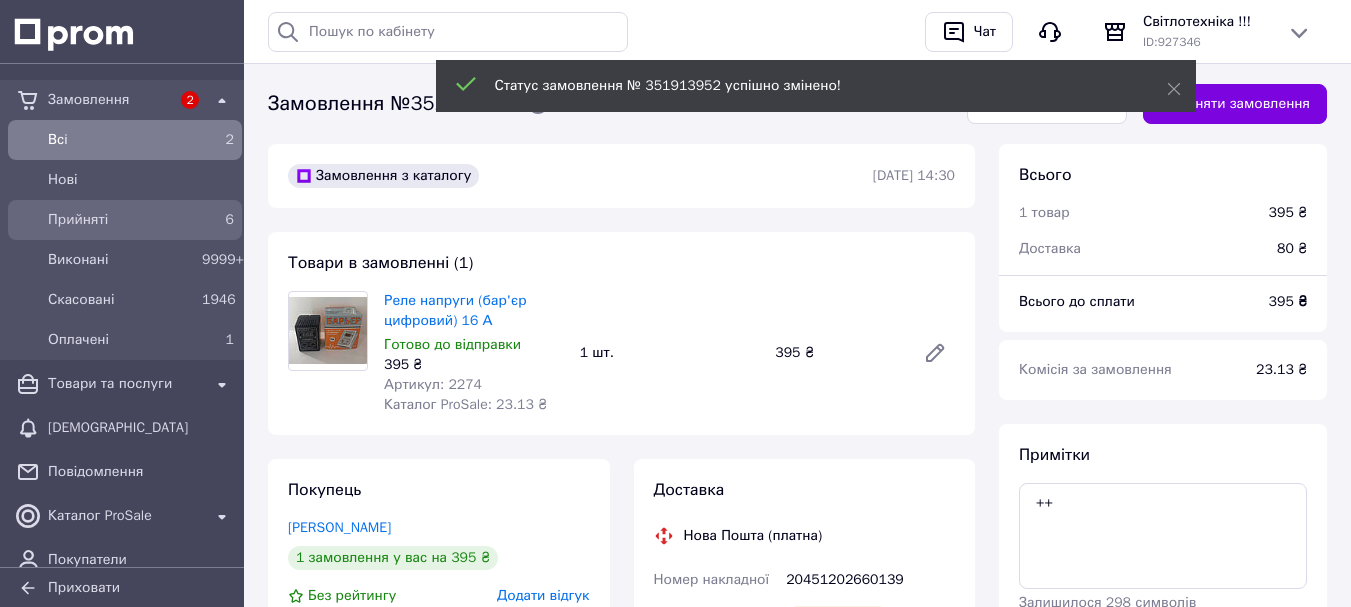 click on "6" at bounding box center (218, 220) 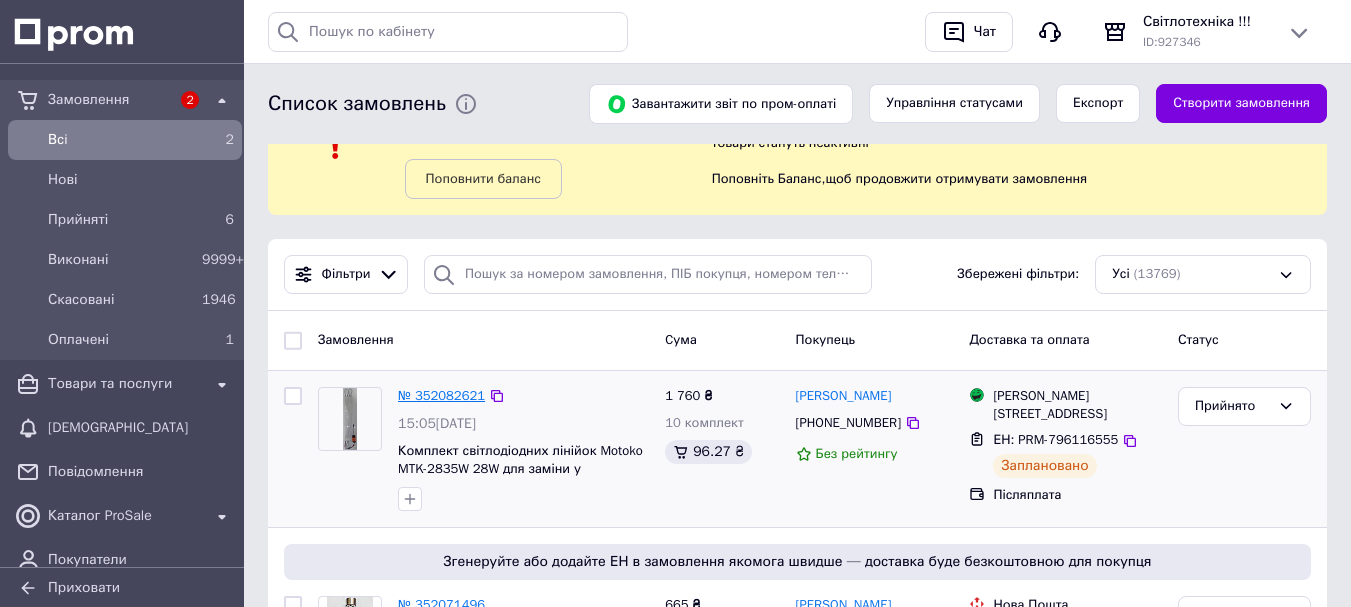 scroll, scrollTop: 100, scrollLeft: 0, axis: vertical 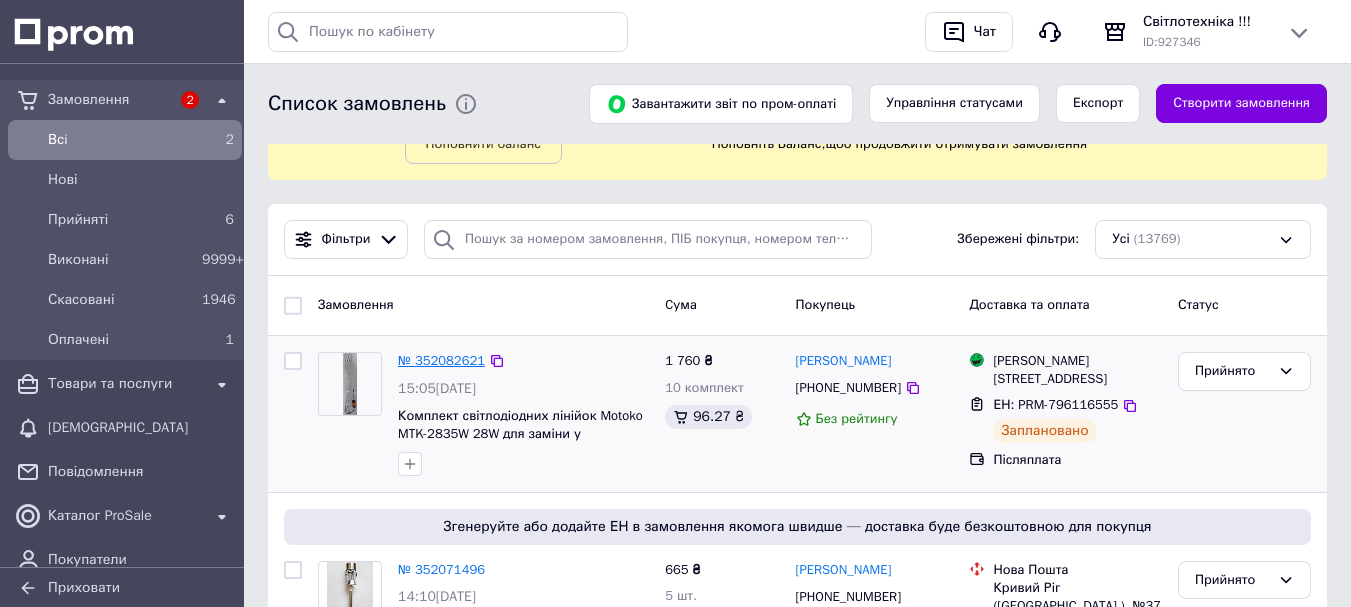 click on "№ 352082621" at bounding box center [441, 360] 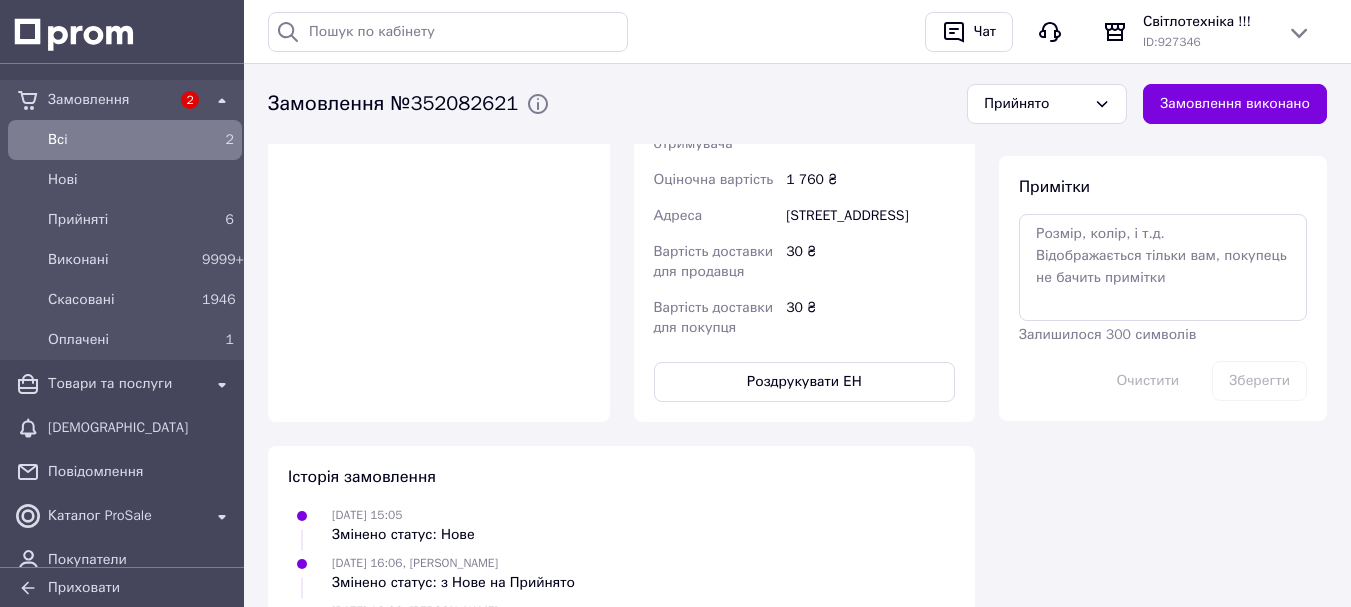 scroll, scrollTop: 1100, scrollLeft: 0, axis: vertical 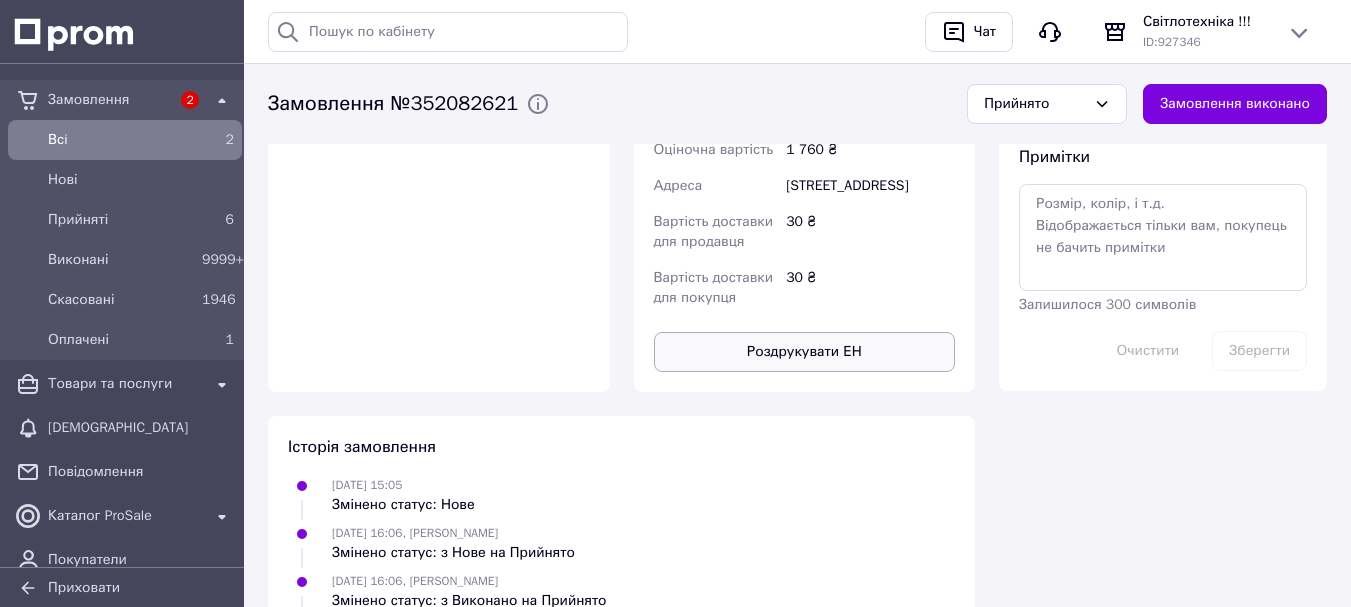 click on "Роздрукувати ЕН" at bounding box center (805, 352) 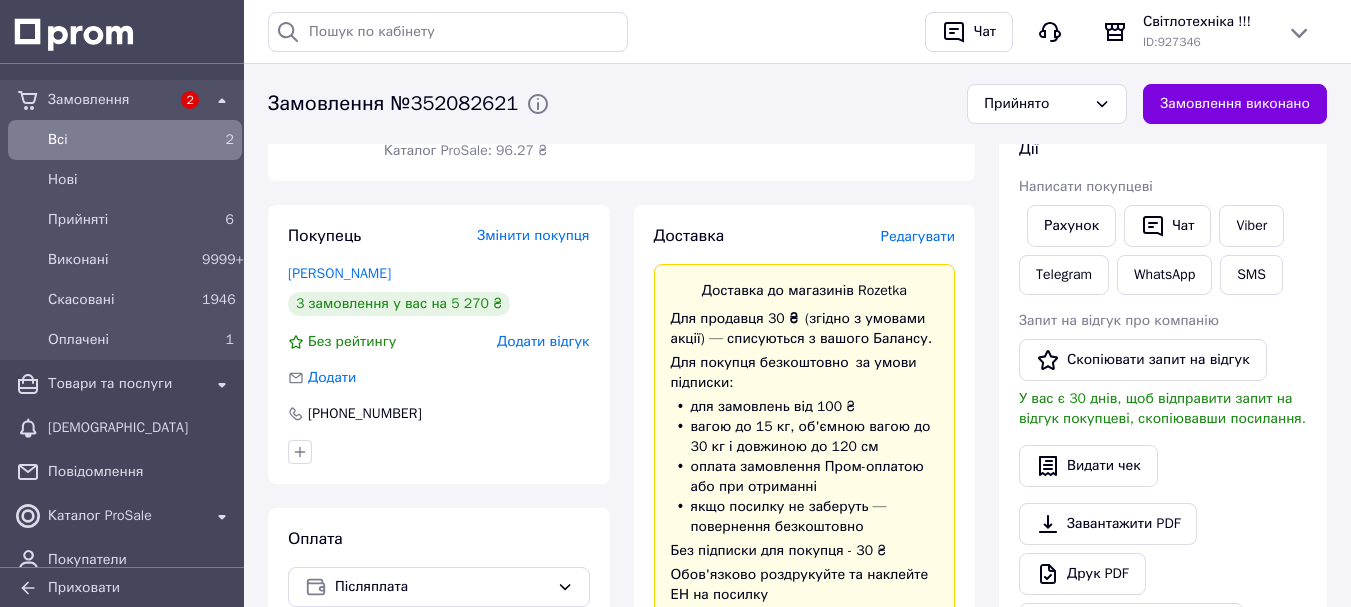 scroll, scrollTop: 0, scrollLeft: 0, axis: both 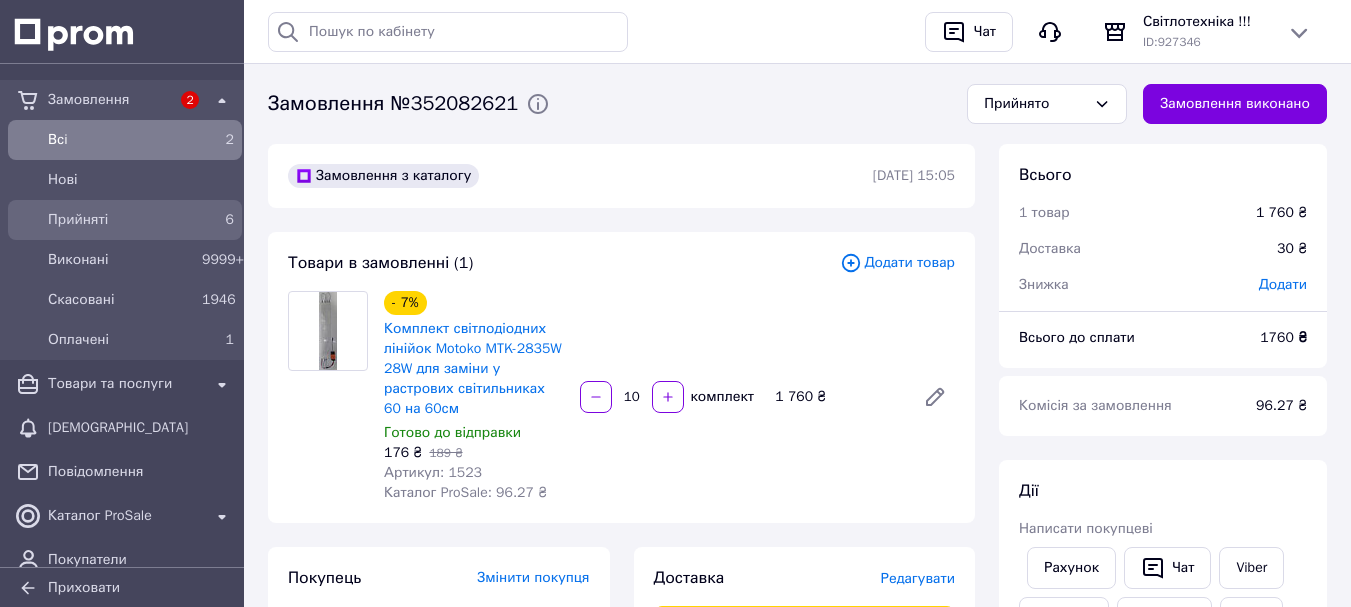 click on "6" at bounding box center (218, 220) 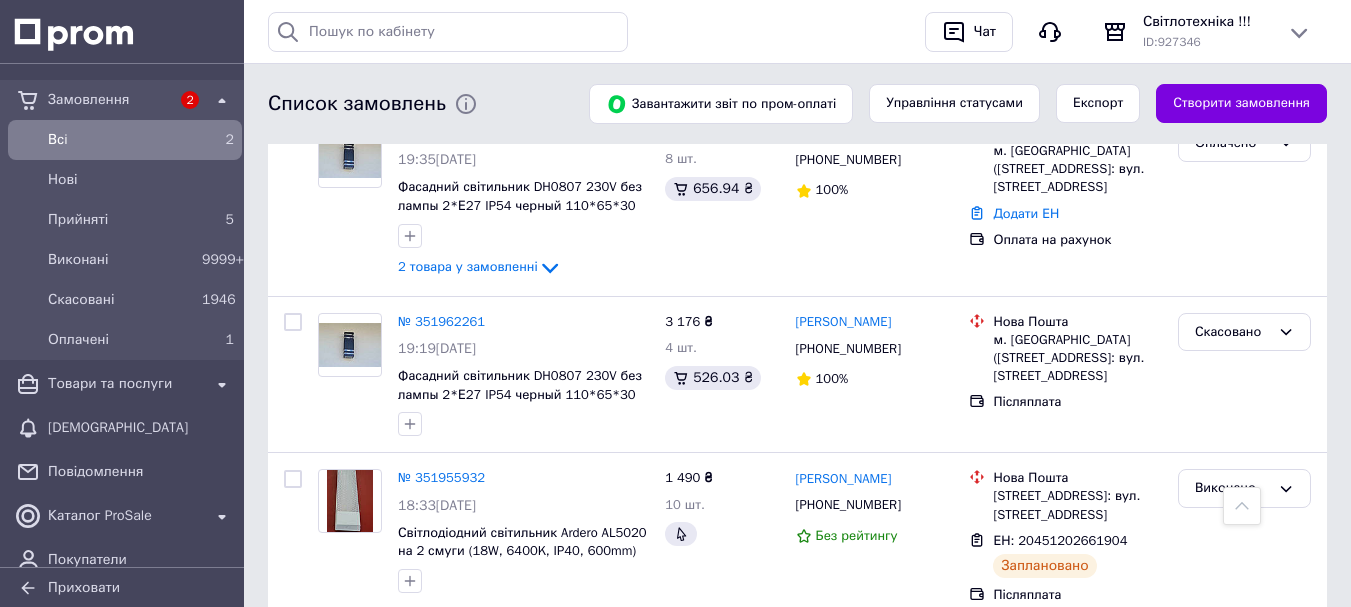 scroll, scrollTop: 1700, scrollLeft: 0, axis: vertical 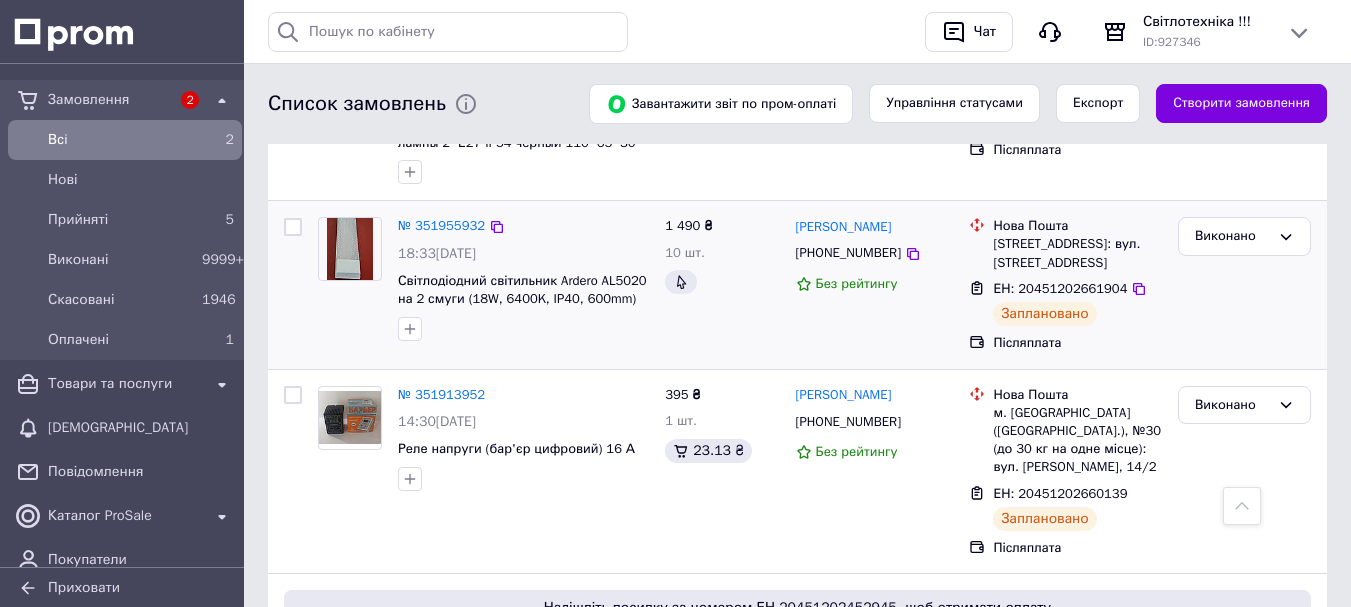 click on "№ 351955932 18:33[DATE] Світлодіодний світильник Ardero AL5020 на 2 смуги (18W, 6400K, IP40, 600mm)" at bounding box center (523, 279) 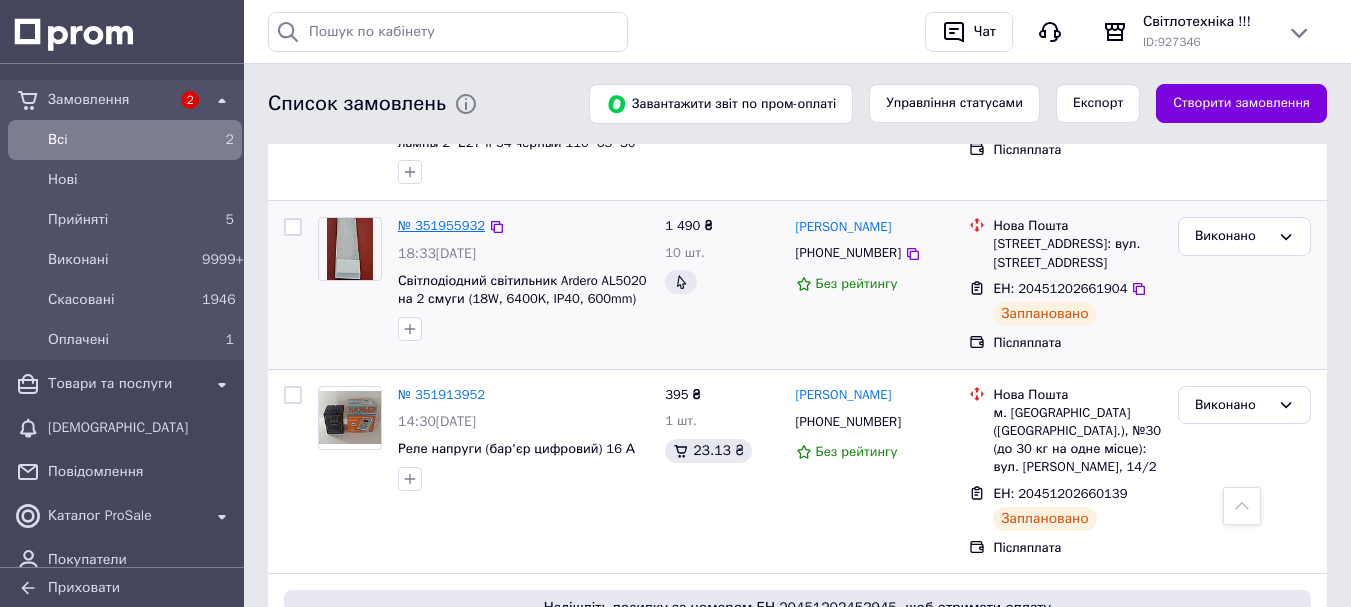 click on "№ 351955932" at bounding box center [441, 225] 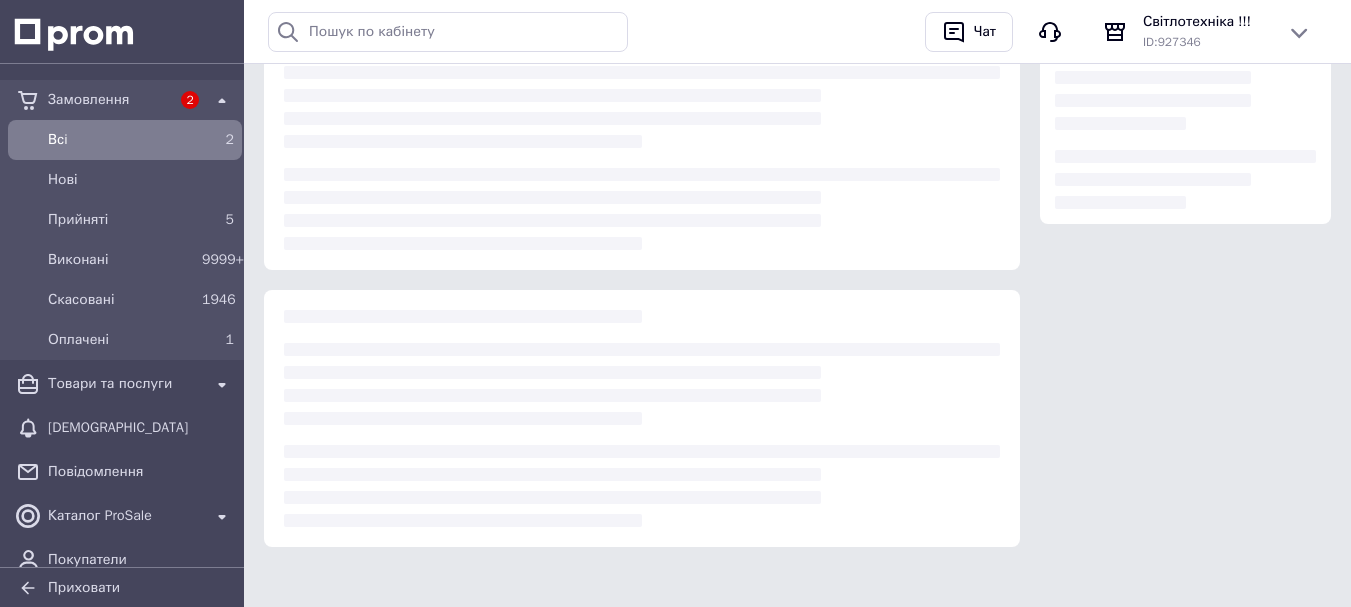 scroll, scrollTop: 351, scrollLeft: 0, axis: vertical 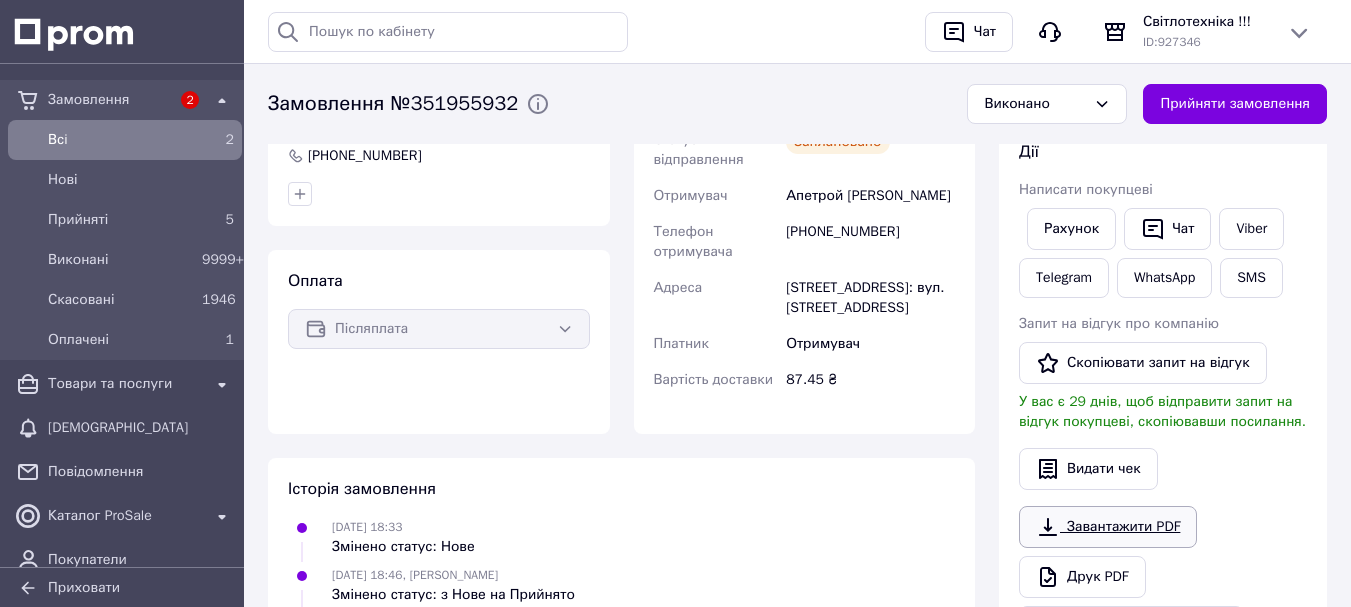 click on "Завантажити PDF" at bounding box center (1108, 527) 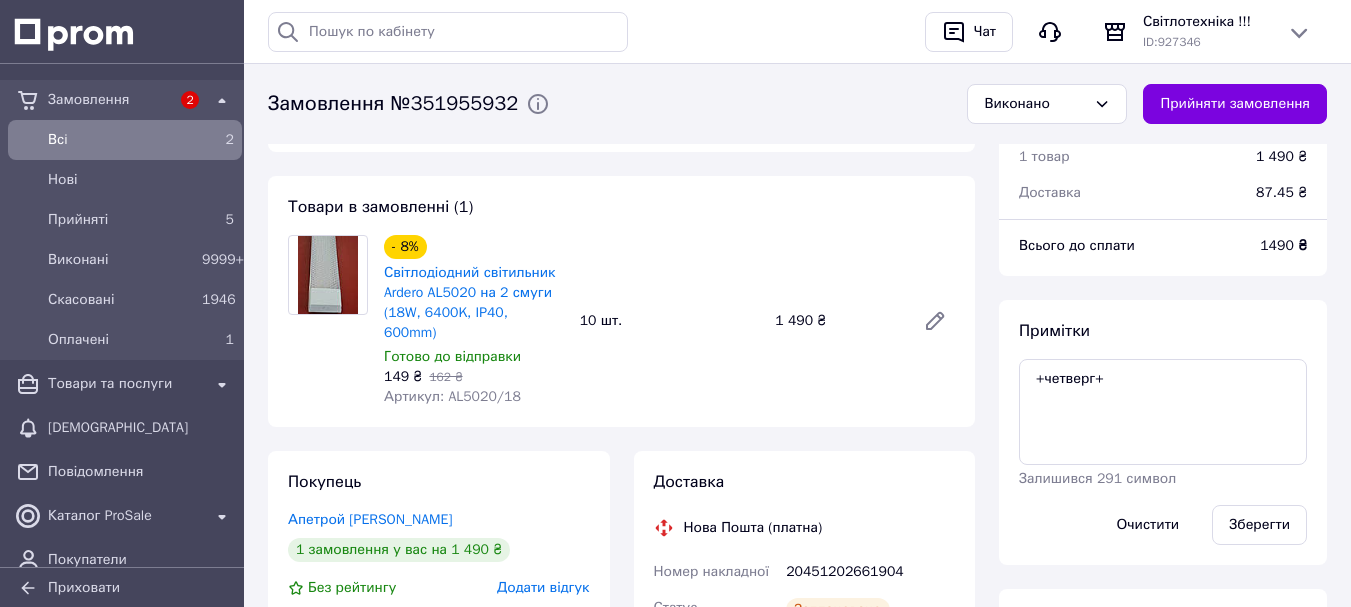scroll, scrollTop: 24, scrollLeft: 0, axis: vertical 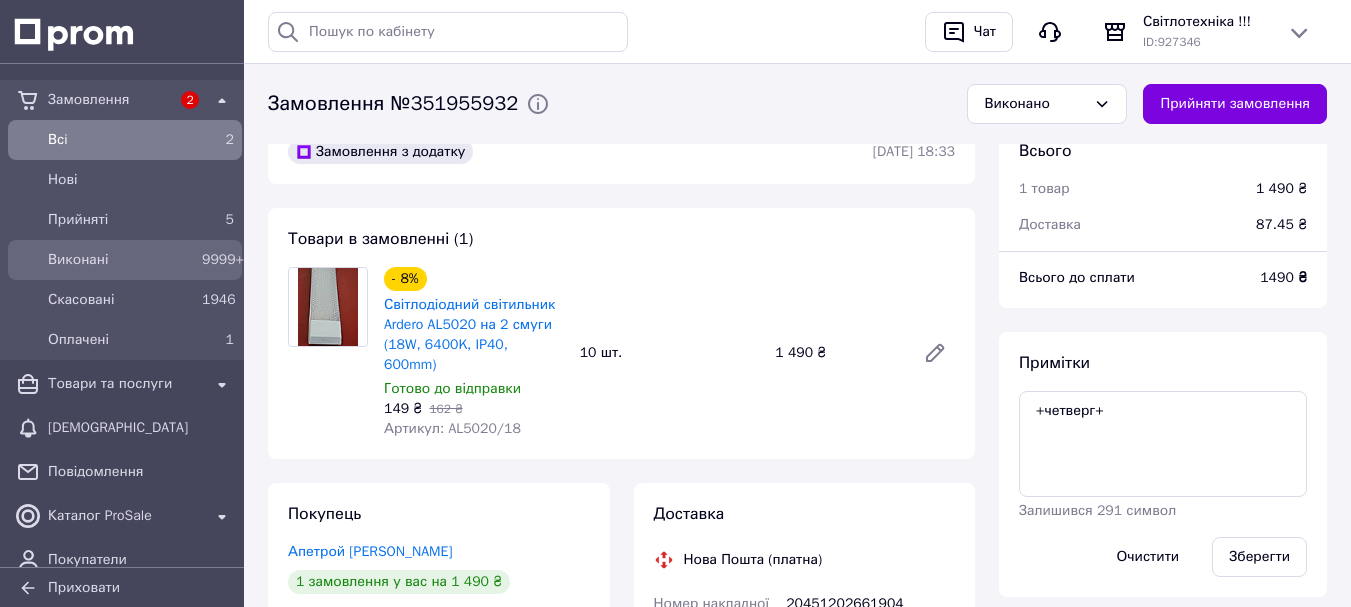 click on "Виконані" at bounding box center [121, 260] 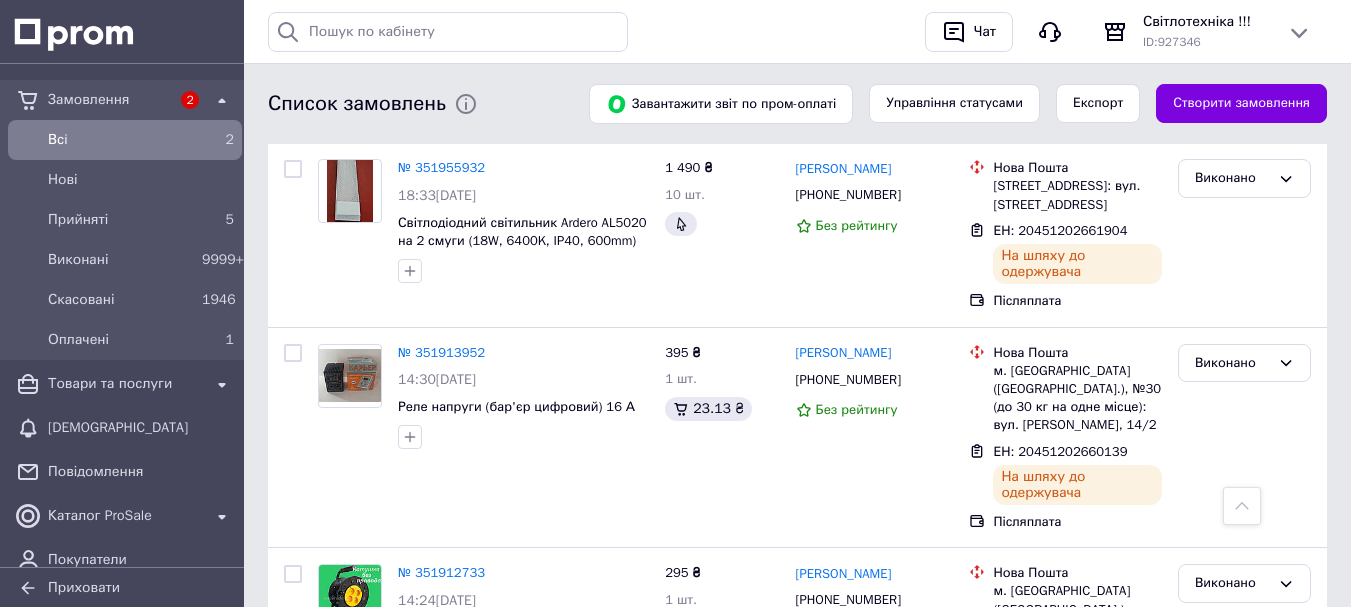scroll, scrollTop: 1760, scrollLeft: 0, axis: vertical 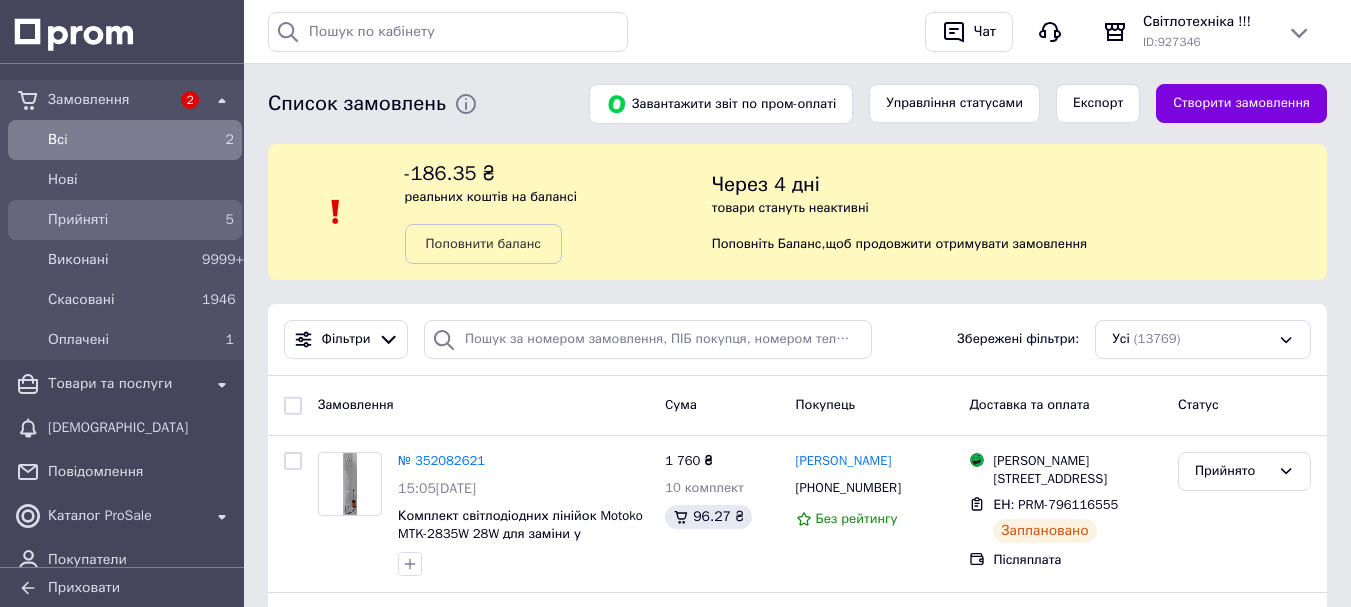 click on "Прийняті" at bounding box center (121, 220) 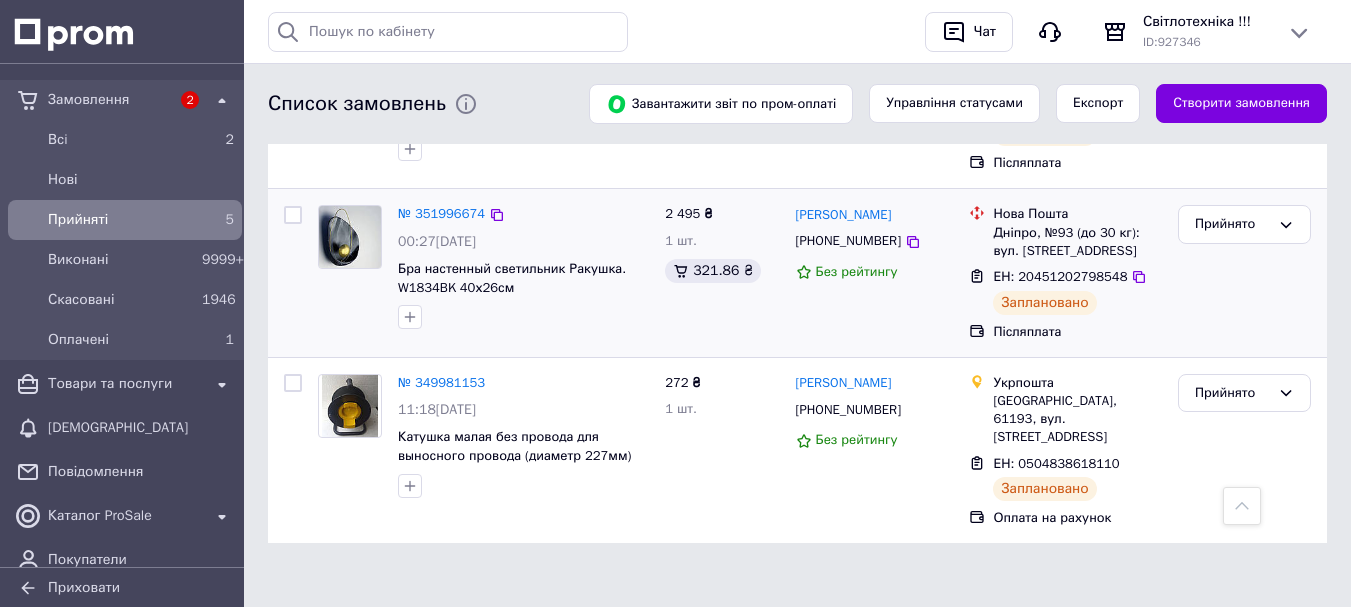 scroll, scrollTop: 902, scrollLeft: 0, axis: vertical 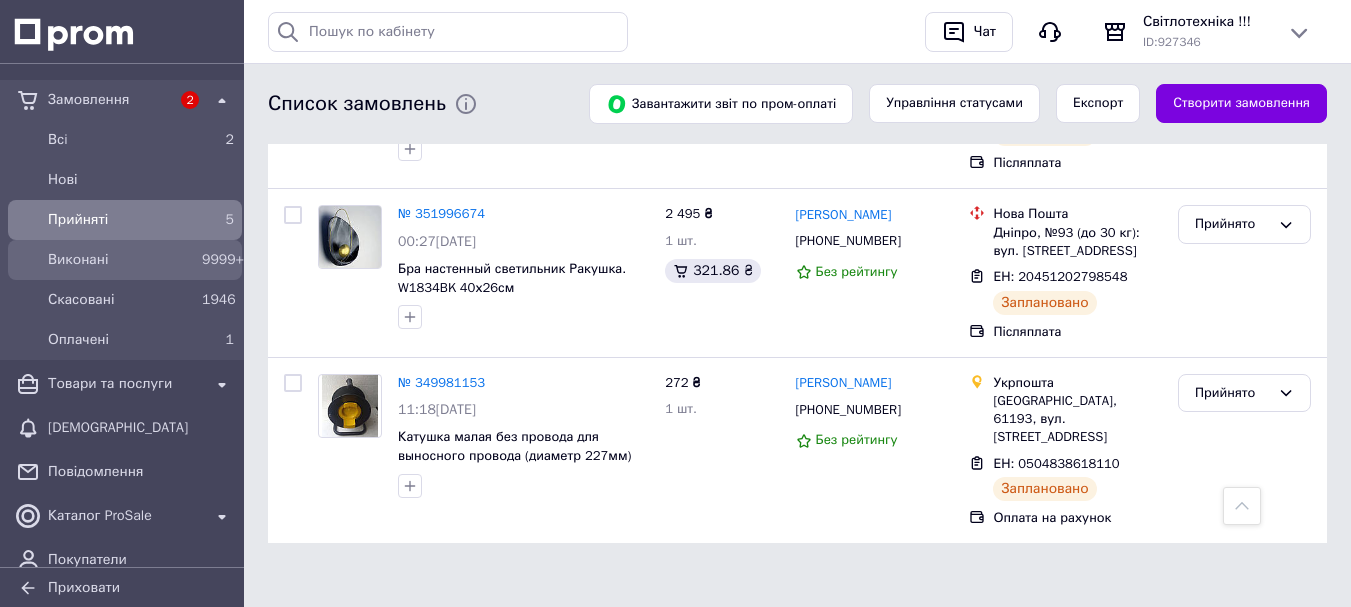 click on "9999+" at bounding box center [223, 259] 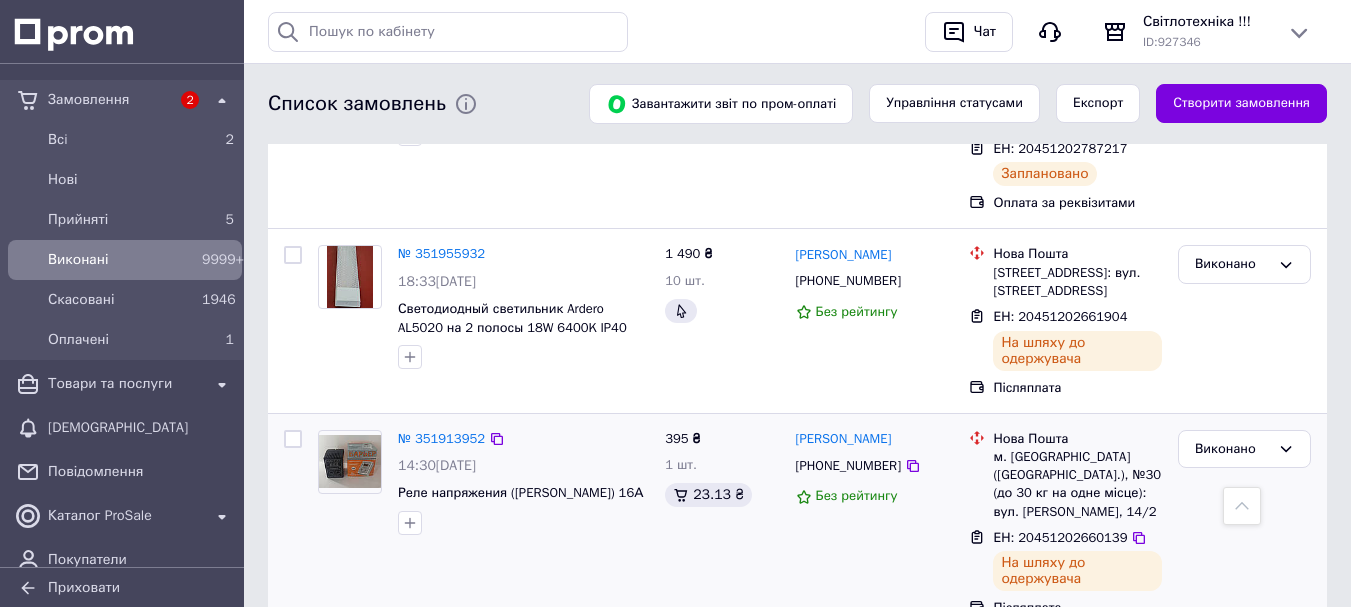 scroll, scrollTop: 500, scrollLeft: 0, axis: vertical 